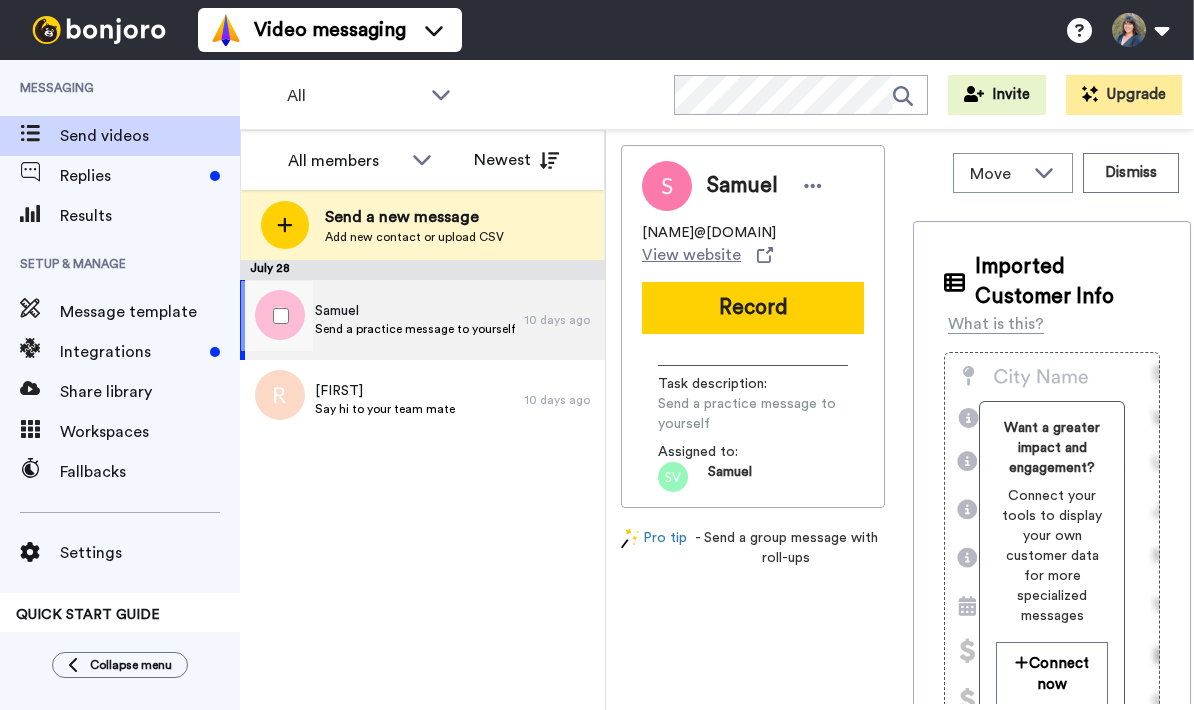 scroll, scrollTop: 0, scrollLeft: 0, axis: both 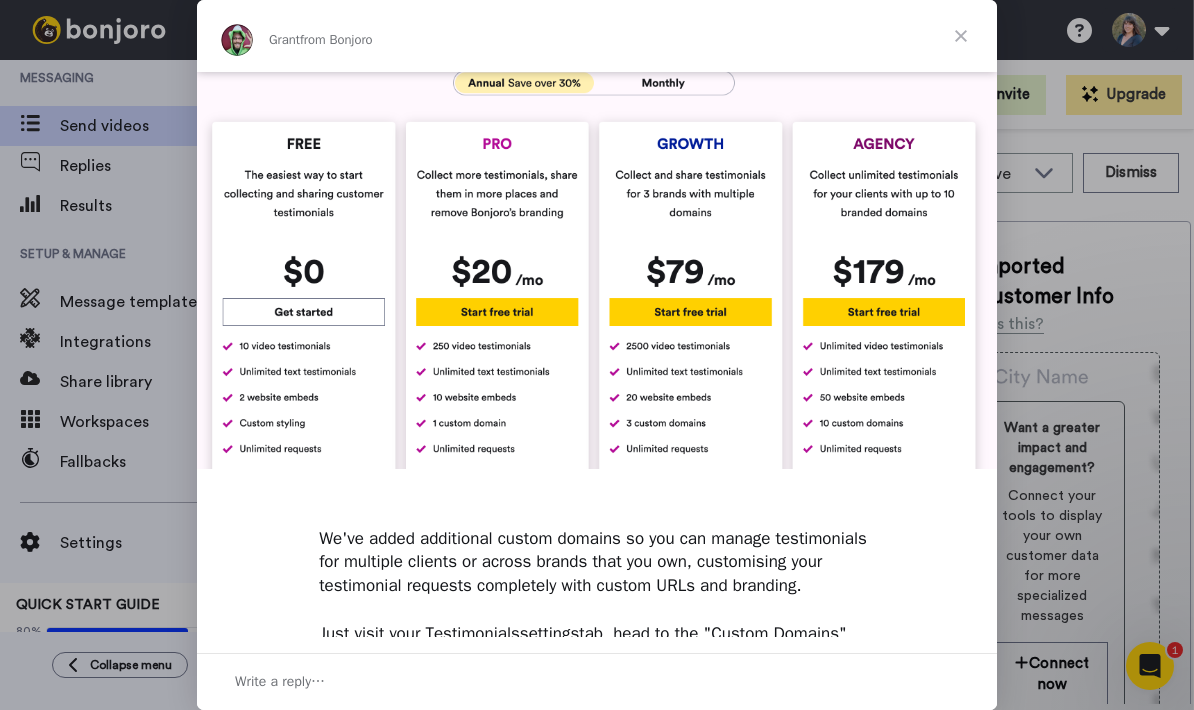 click at bounding box center [597, 355] 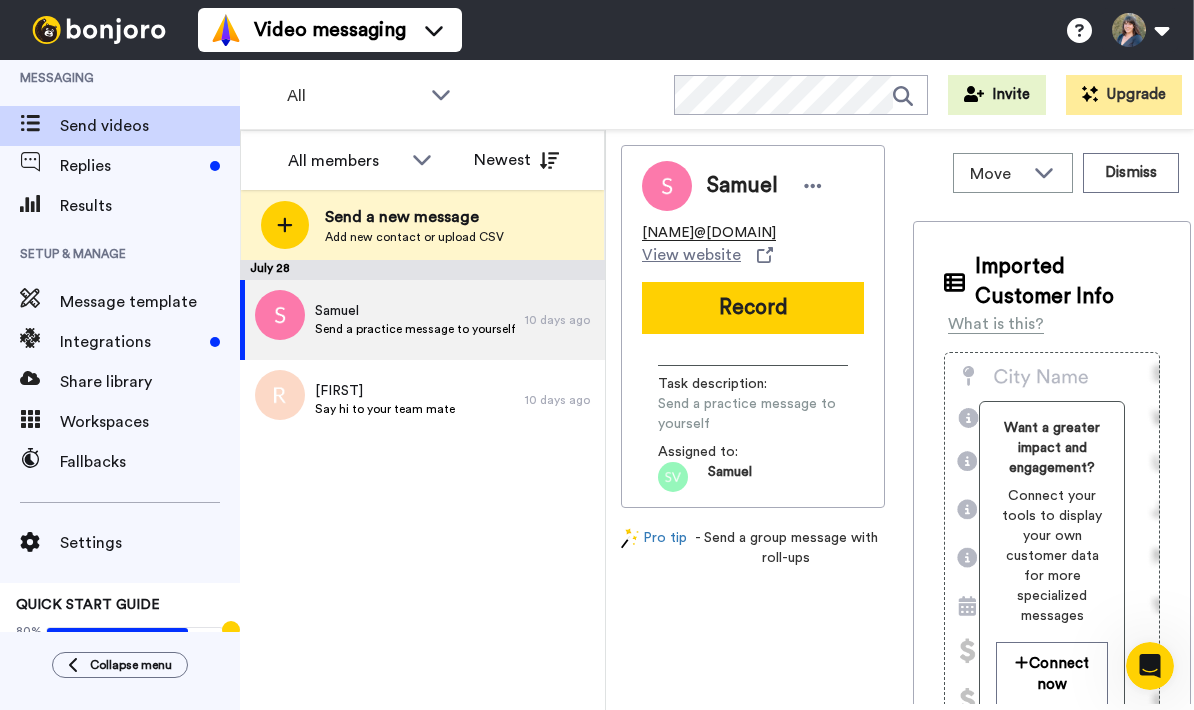 click on "Send videos" at bounding box center (150, 126) 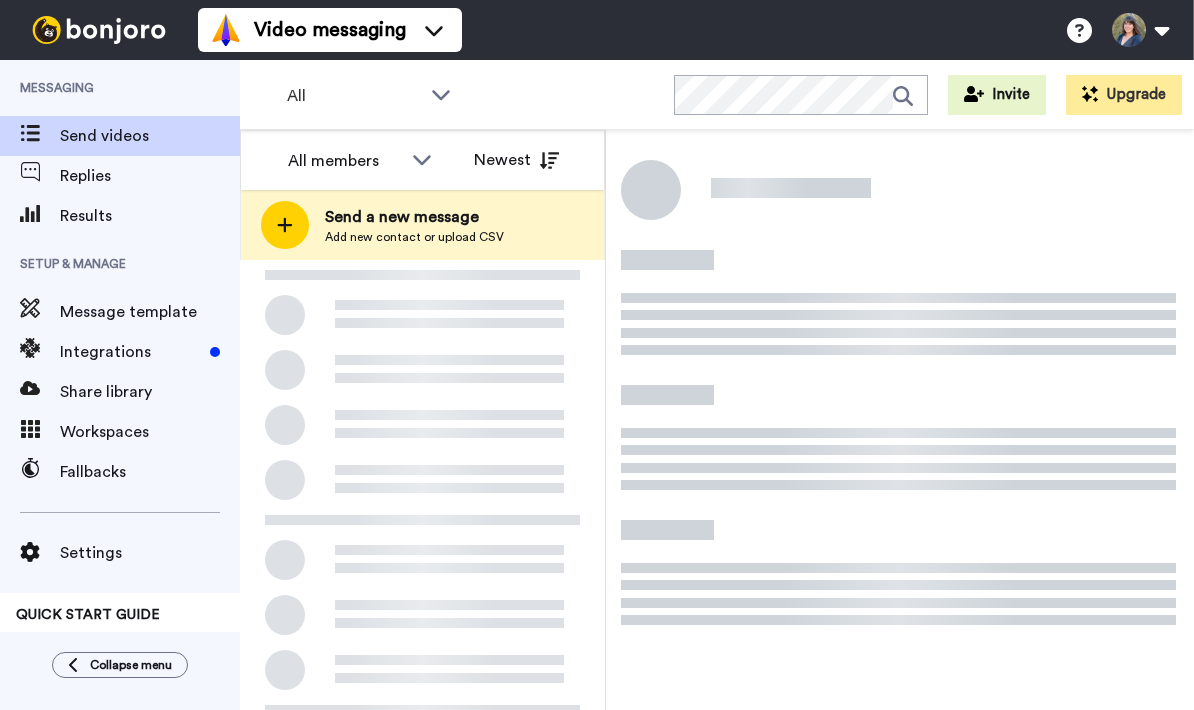 scroll, scrollTop: 0, scrollLeft: 0, axis: both 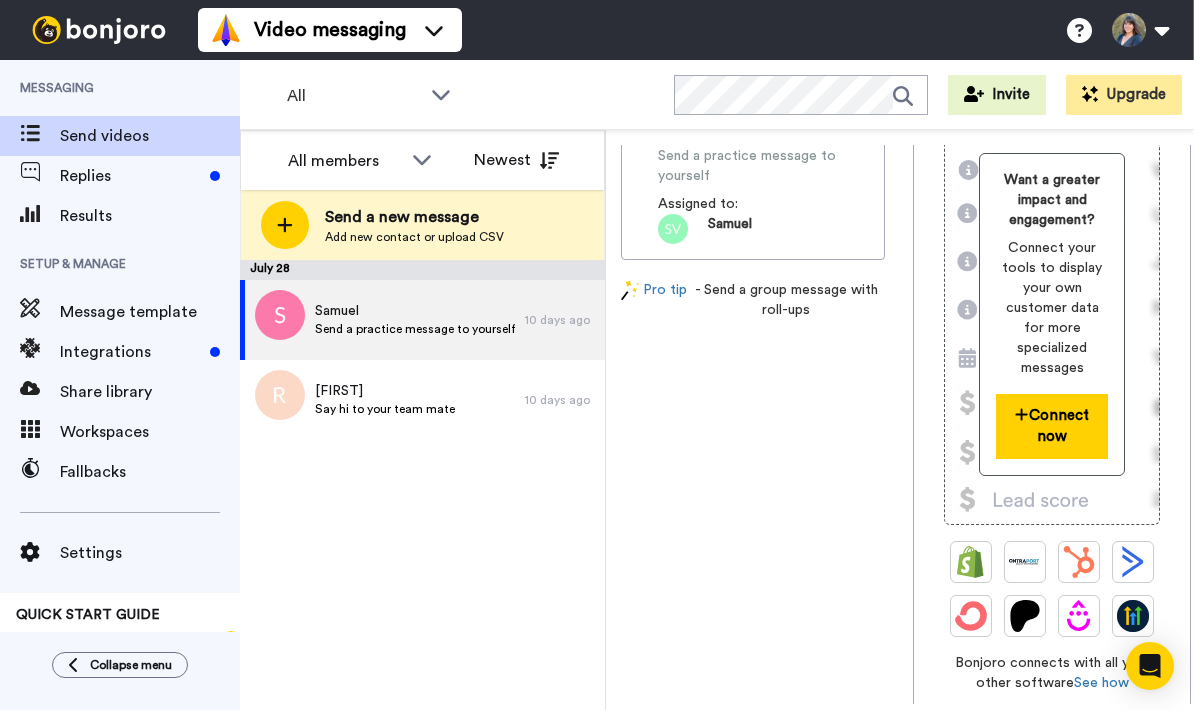 click on "Connect now" at bounding box center [1052, 426] 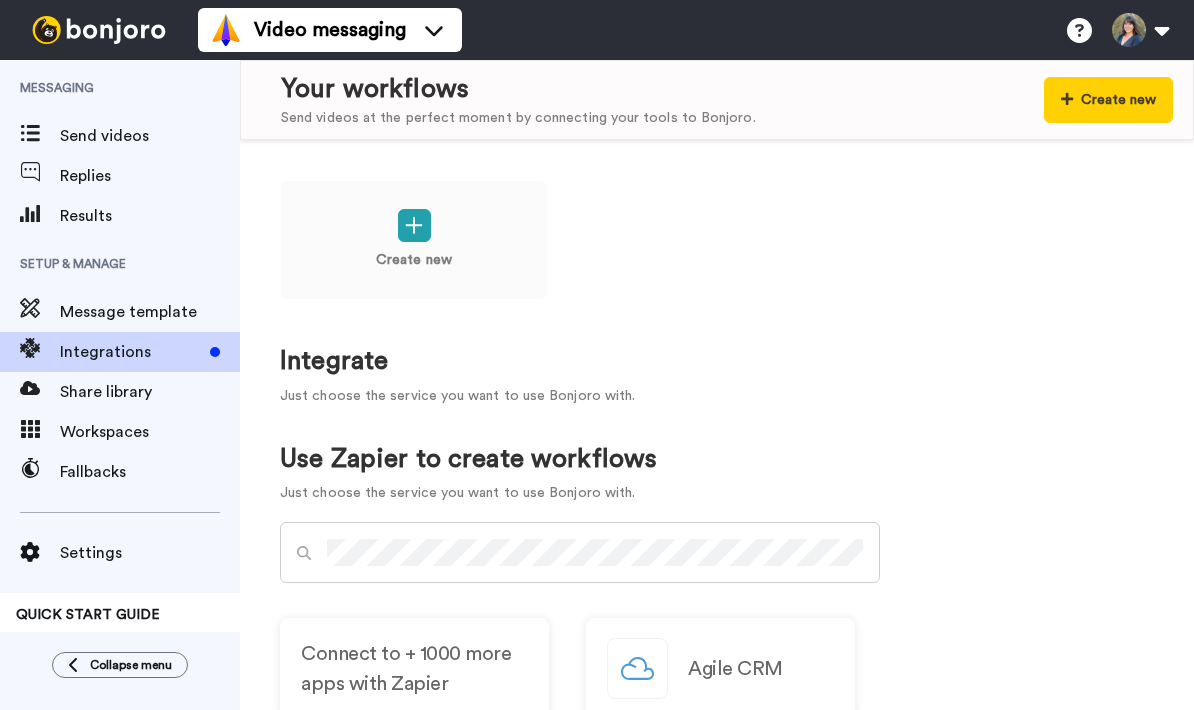 scroll, scrollTop: 0, scrollLeft: 0, axis: both 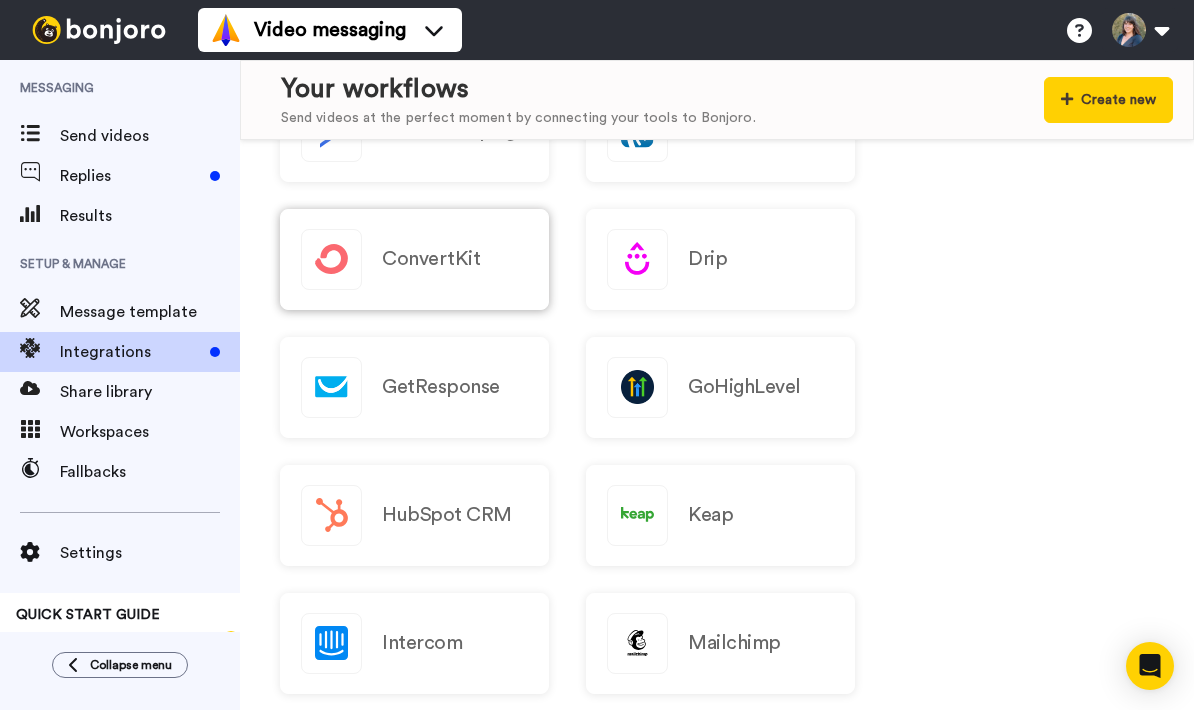 click on "ConvertKit" at bounding box center (431, 259) 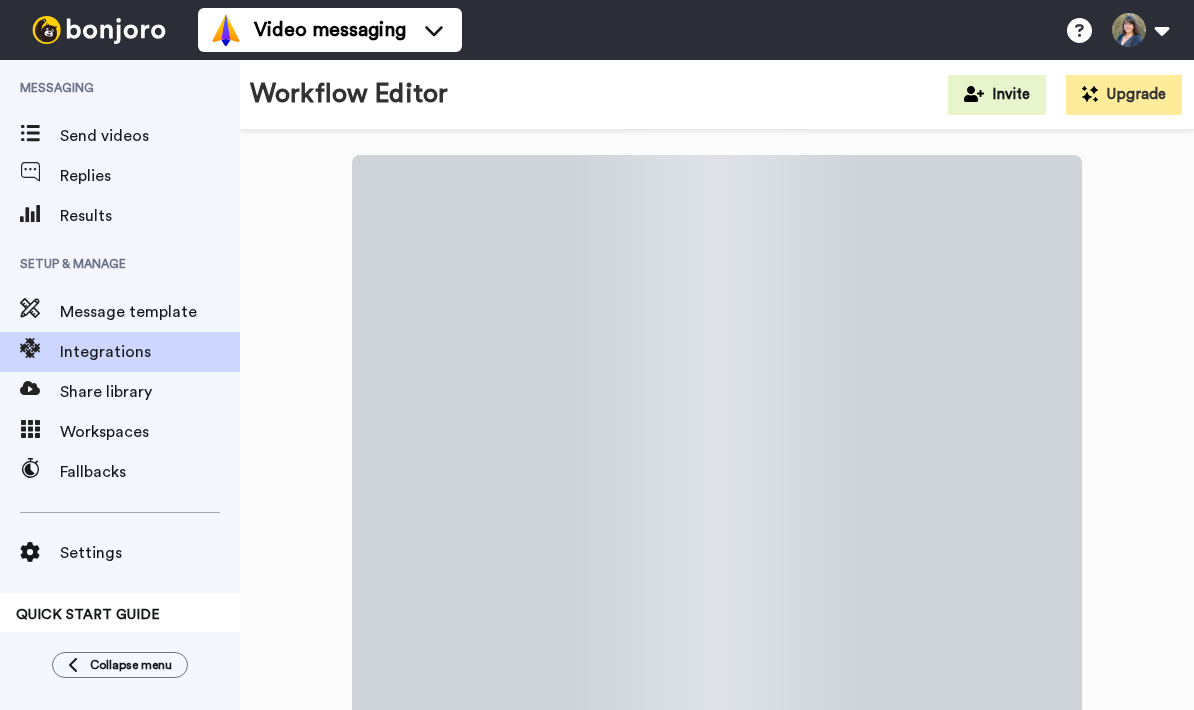 scroll, scrollTop: 0, scrollLeft: 0, axis: both 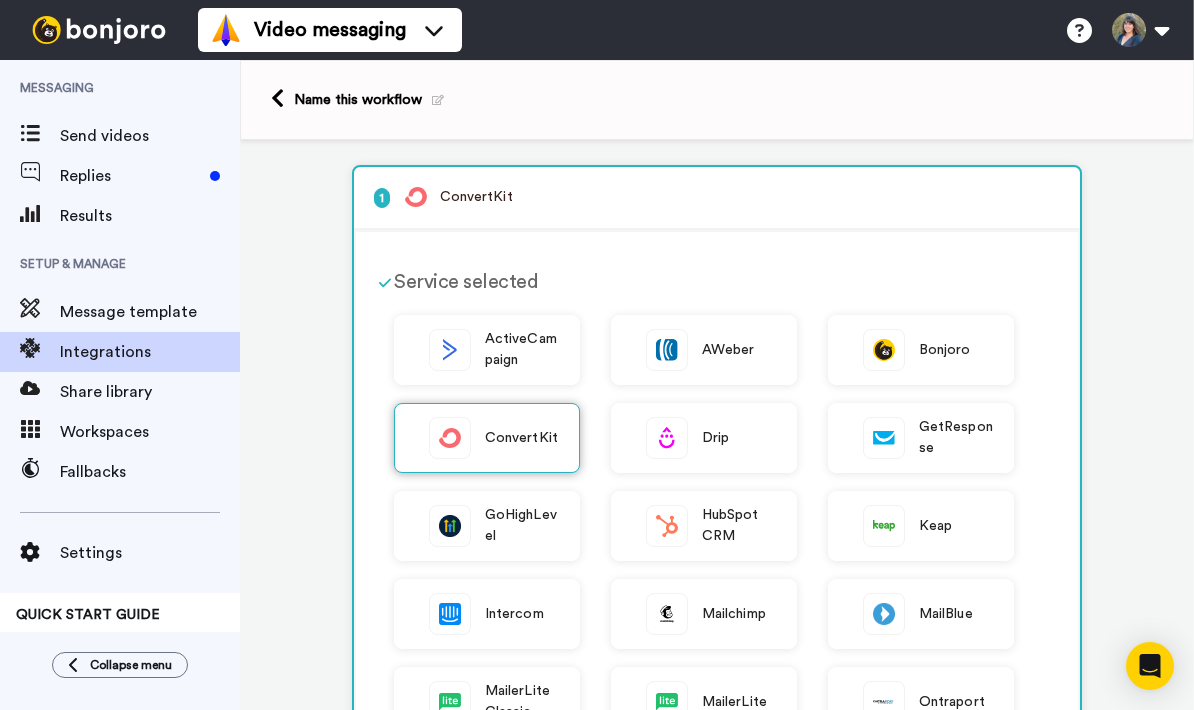 click on "ConvertKit" at bounding box center [521, 438] 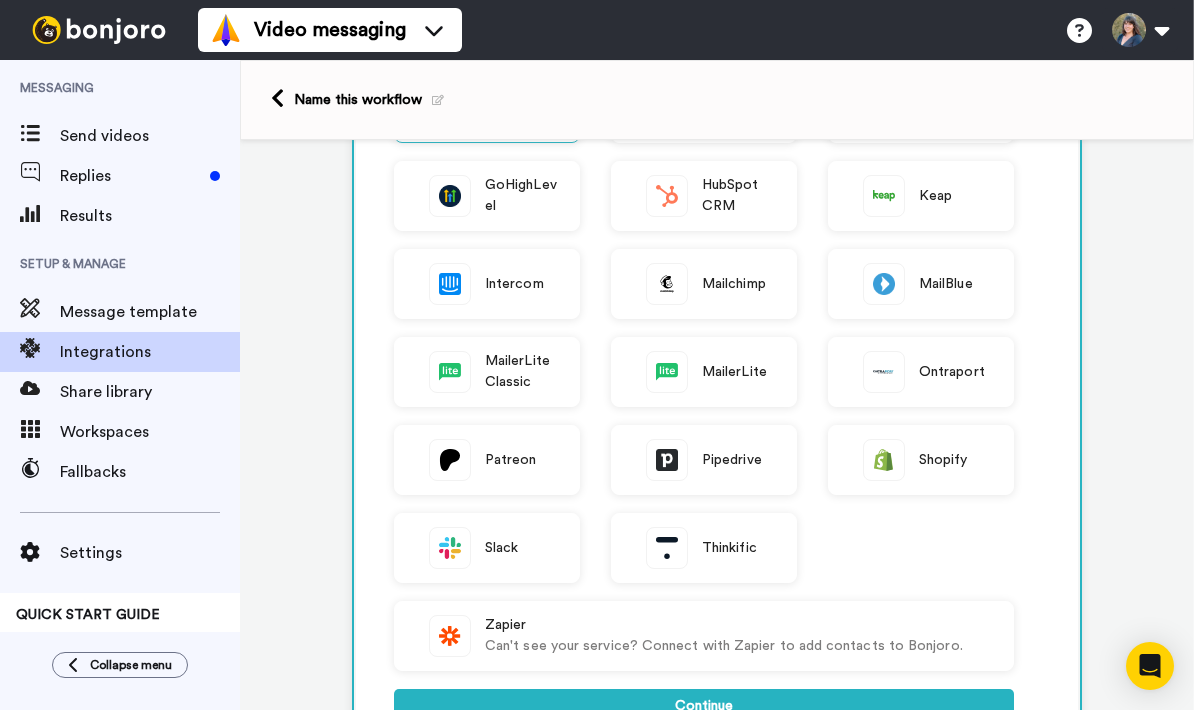 scroll, scrollTop: 471, scrollLeft: 0, axis: vertical 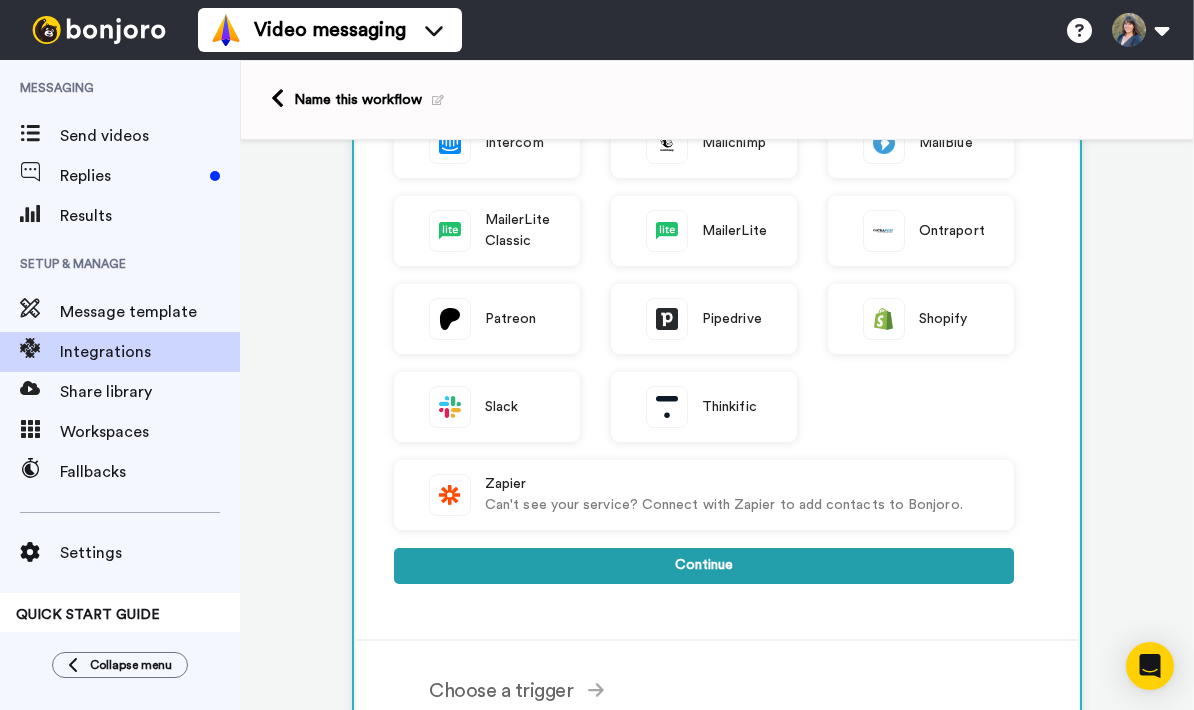click on "Continue" at bounding box center (704, 566) 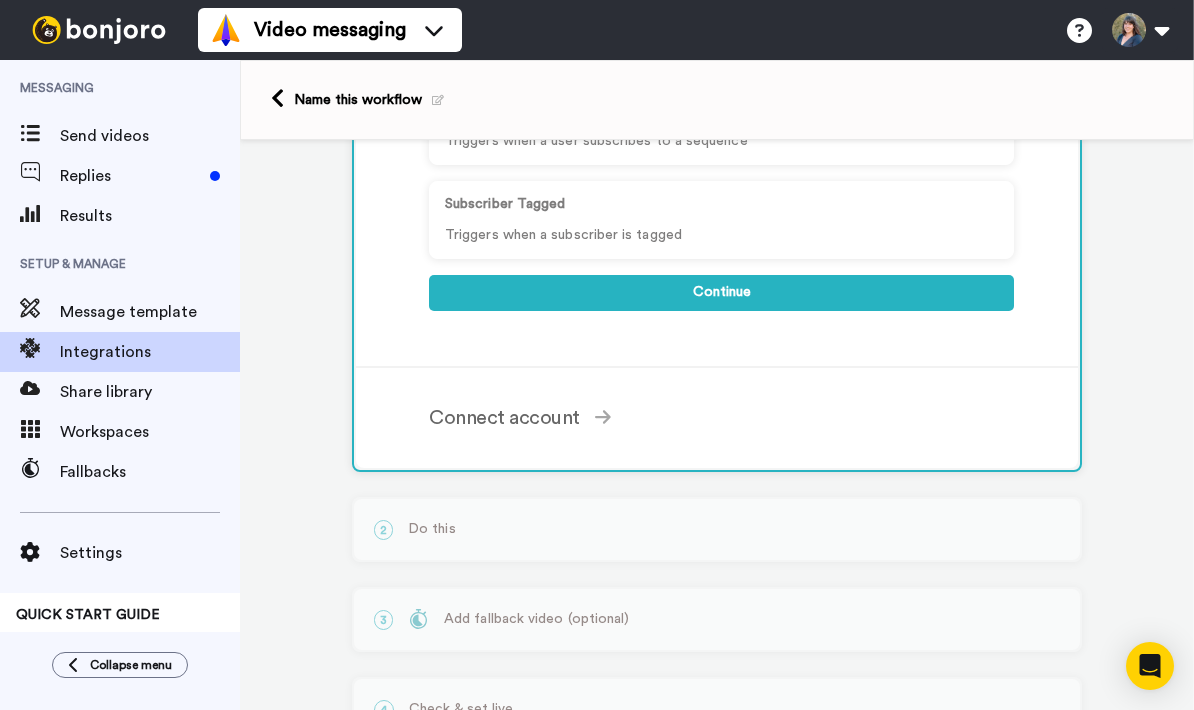 scroll, scrollTop: 424, scrollLeft: 0, axis: vertical 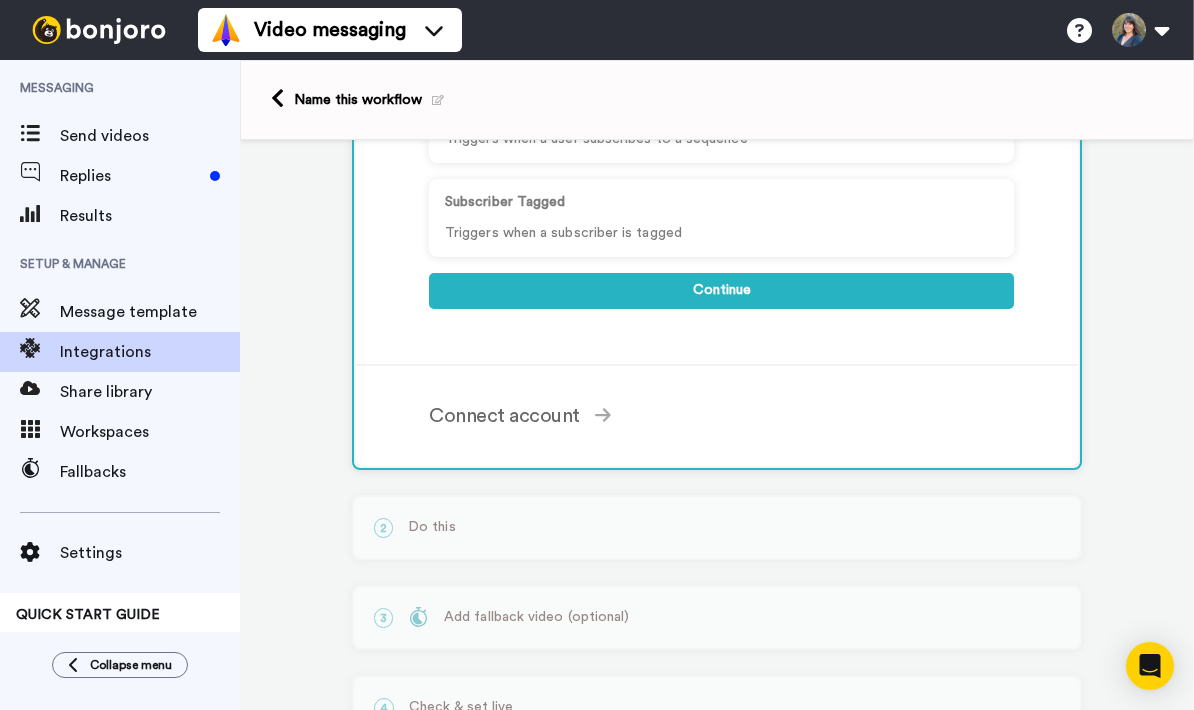 click on "1 New Form Subscriber   ConvertKit Service selected ActiveCampaign AWeber Bonjoro ConvertKit Drip GetResponse GoHighLevel HubSpot CRM Keap Intercom Mailchimp MailBlue MailerLite Classic MailerLite Ontraport Patreon Pipedrive Shopify Slack Thinkific Zapier Can't see your service? Connect with Zapier to add contacts to Bonjoro. Continue Trigger selected New Form Subscriber Triggers when a user subscribes to a form New Sequence Subscriber Triggers when a user subscribes to a sequence Subscriber Tagged Triggers when a subscriber is tagged Continue Connect account Enter the required  ConvertKit  information API Secret What is this? Connect to ConvertKit ConvertKit  is a secure partner with Bonjoro. Your credentials are encrypted & can be removed at any time. 2 Do this Select the service you use Bonjoro Complete the above to continue Actions Complete the above to continue 3 Add fallback video (optional) New Feature: Fallback videos 1 Record your fallback video 2 Choose a time delay (in days) 3 Create now 4" at bounding box center [717, 253] 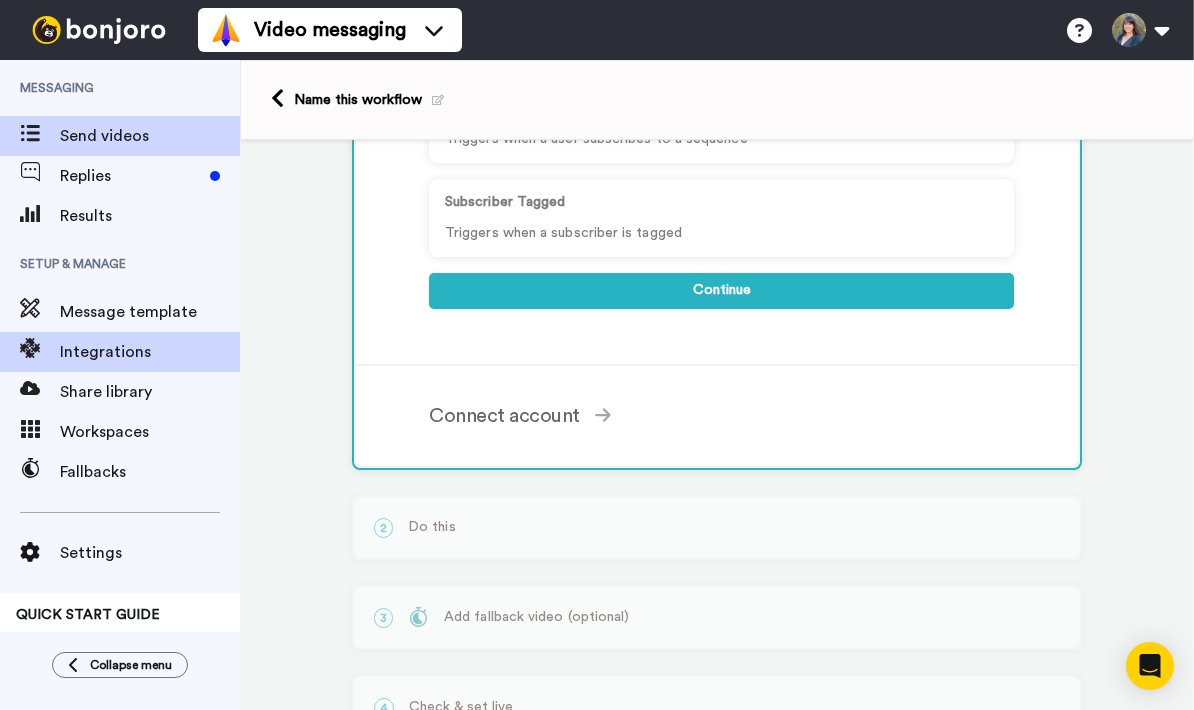 click on "Send videos" at bounding box center [150, 136] 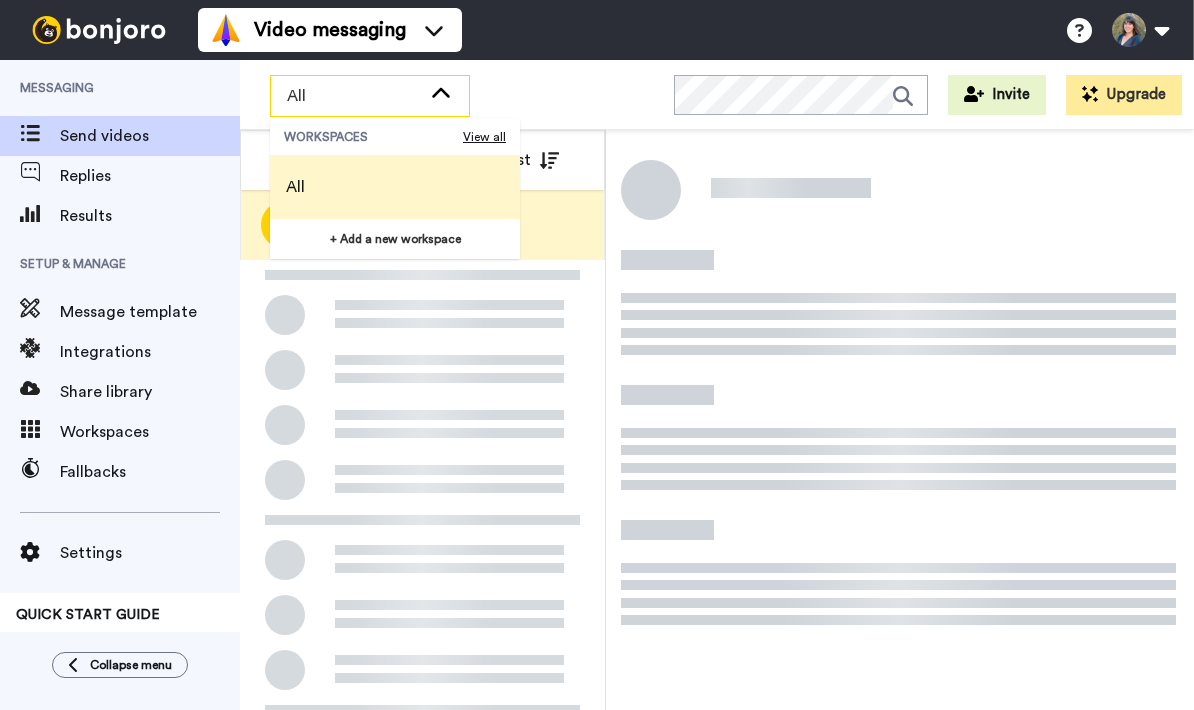 scroll, scrollTop: 0, scrollLeft: 0, axis: both 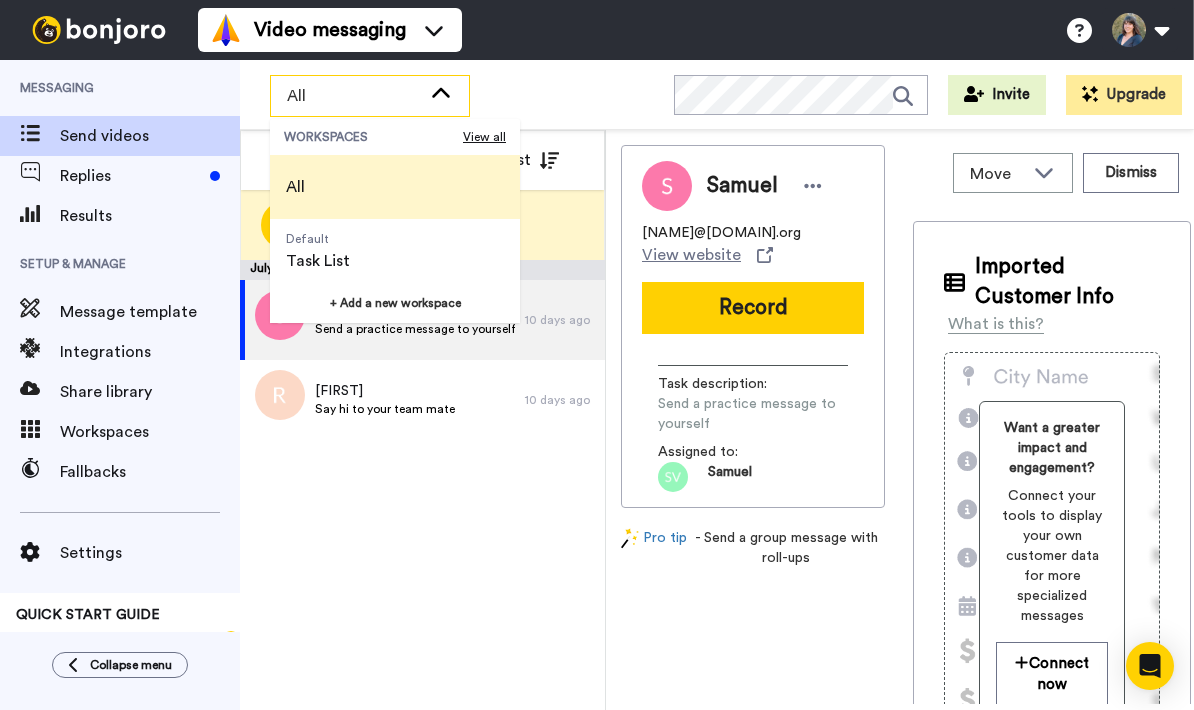 click on "All" at bounding box center [370, 96] 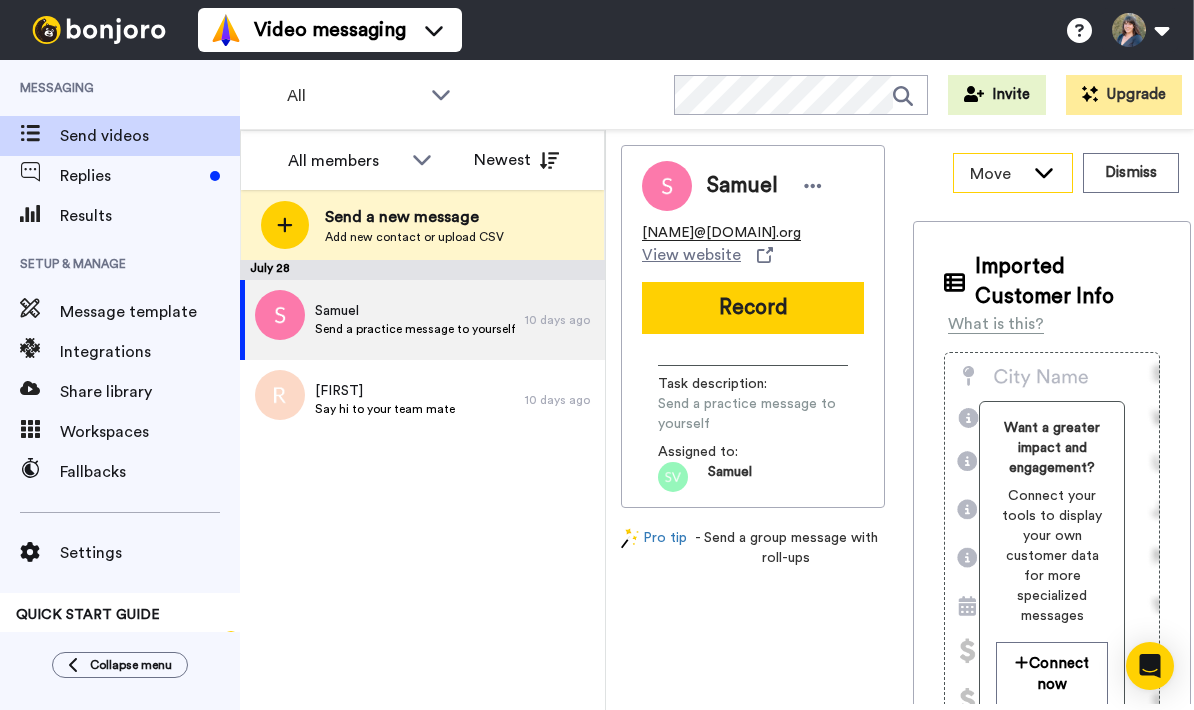 click on "Move" at bounding box center [1013, 173] 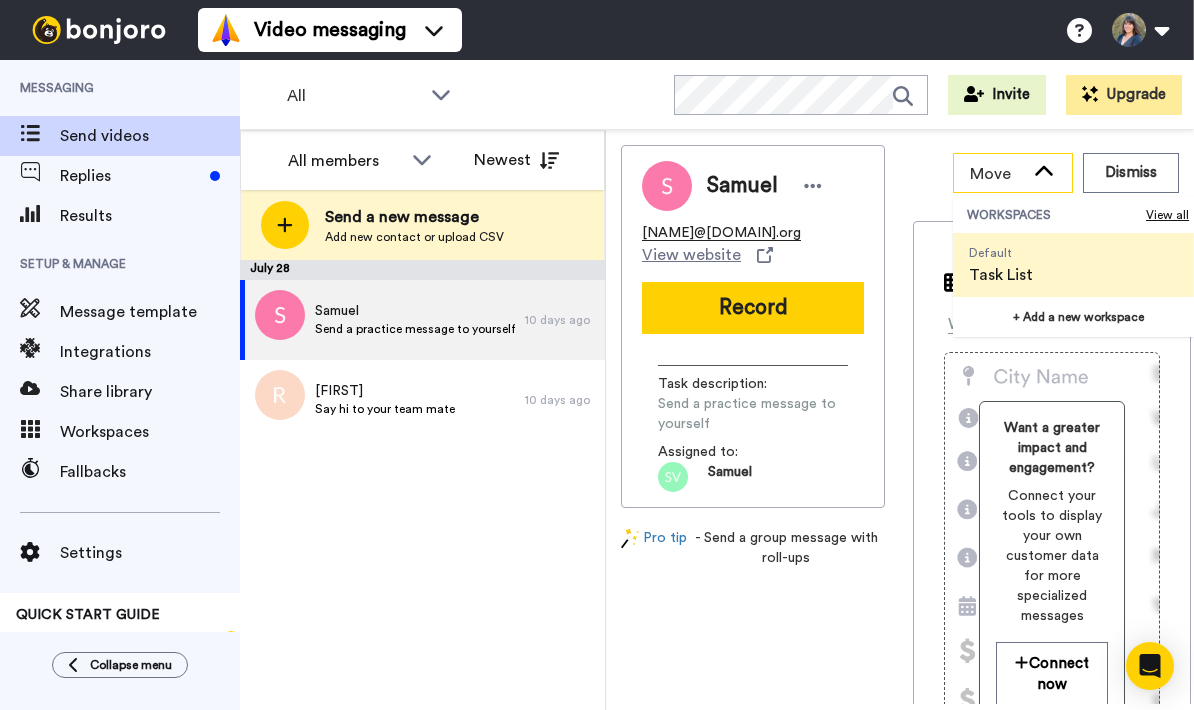 click on "Move" at bounding box center [1013, 173] 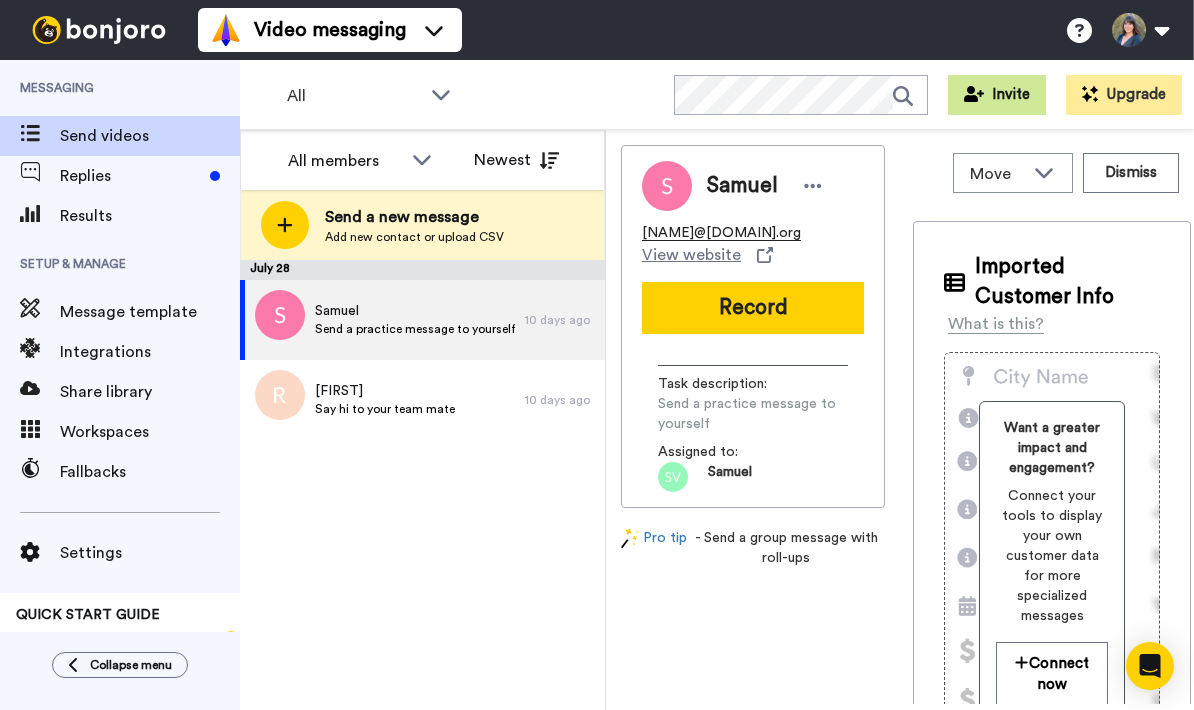 click on "Invite" at bounding box center (997, 95) 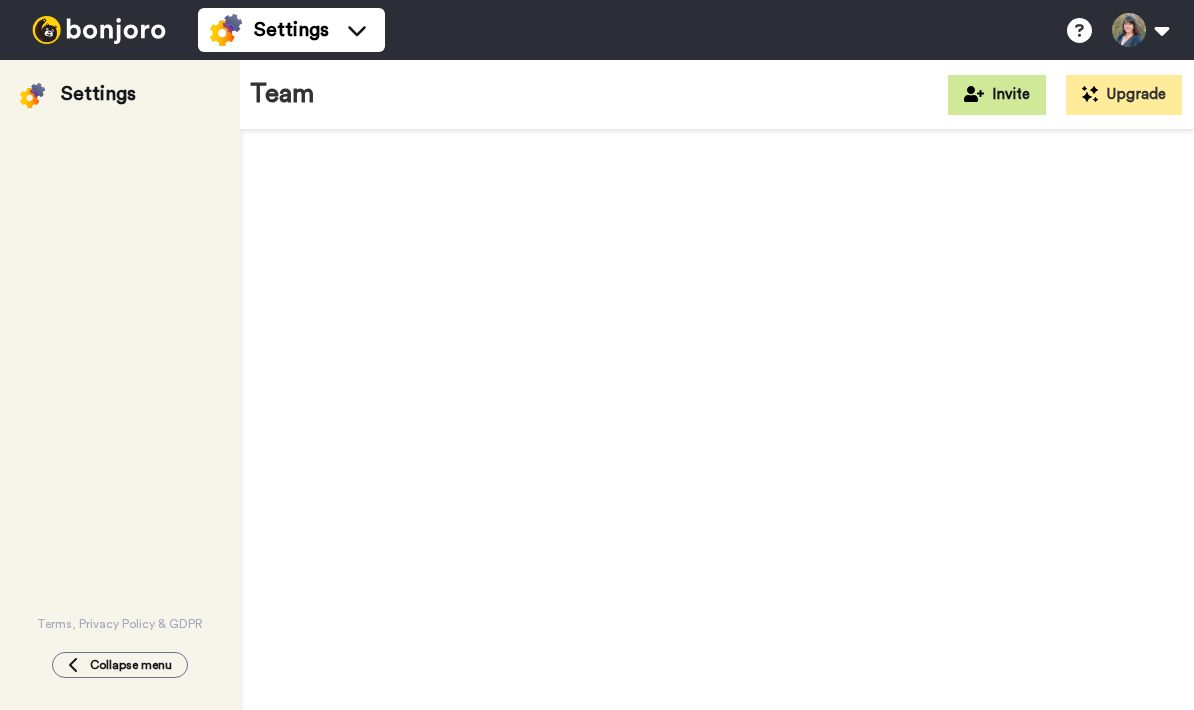 scroll, scrollTop: 0, scrollLeft: 0, axis: both 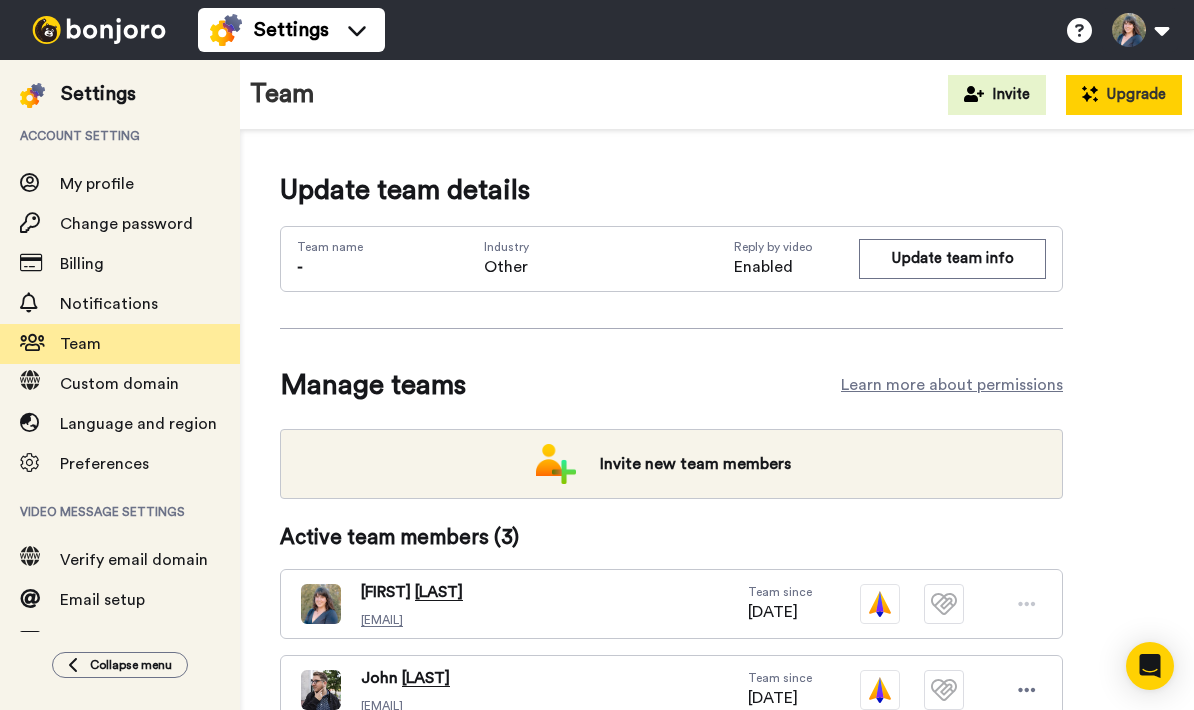 click 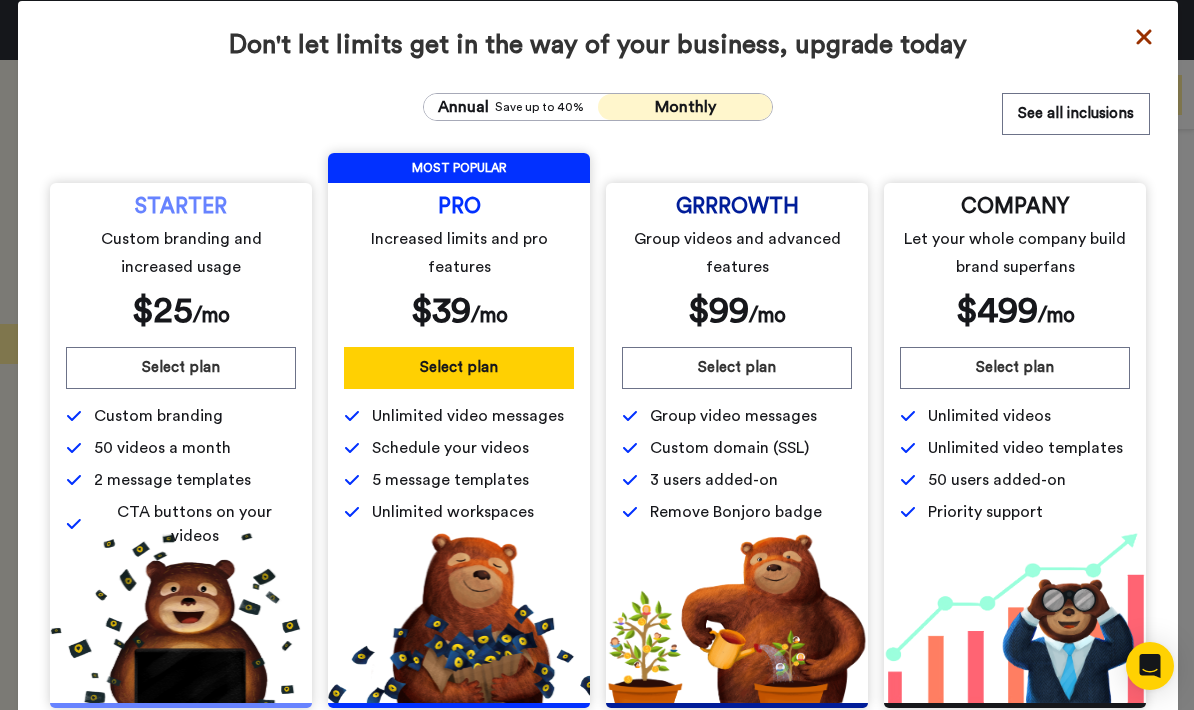 click 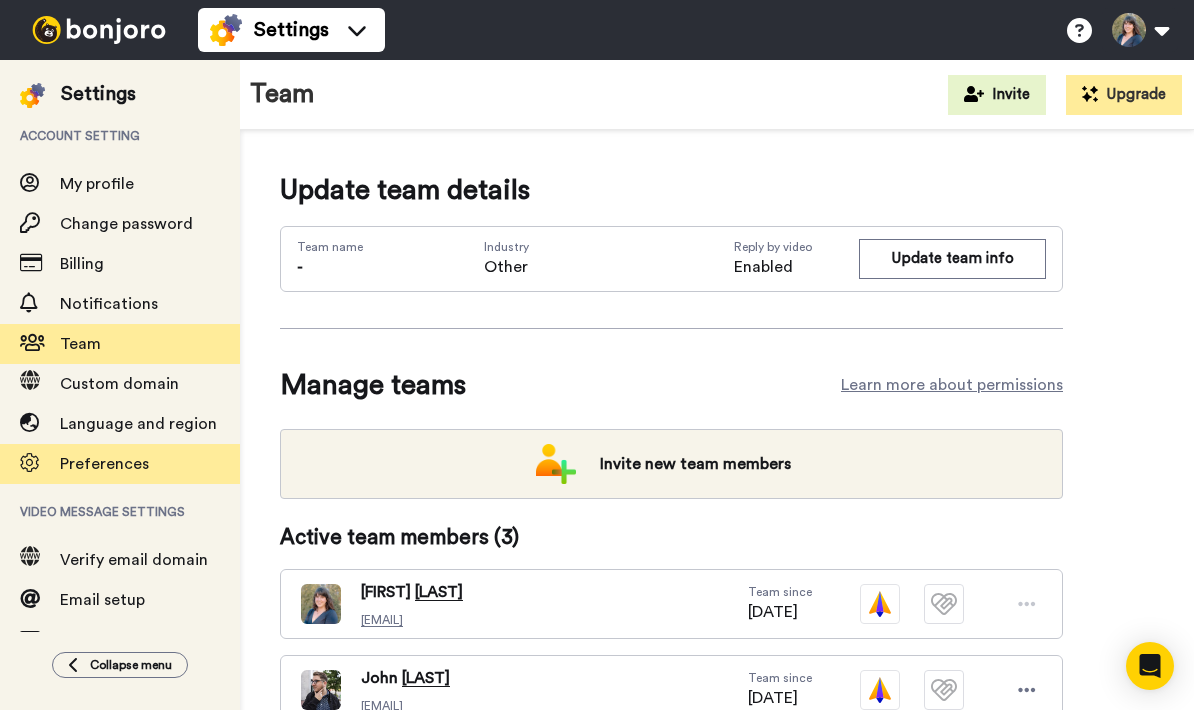 scroll, scrollTop: 0, scrollLeft: 0, axis: both 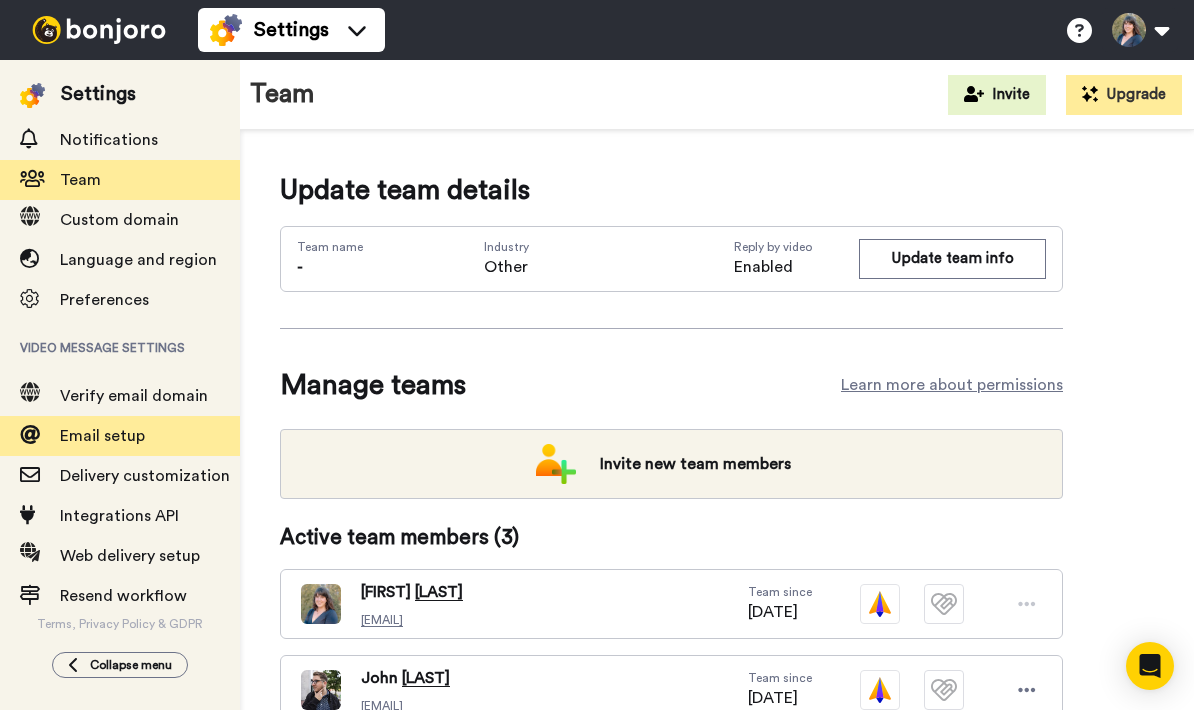 click on "Email setup" at bounding box center [102, 436] 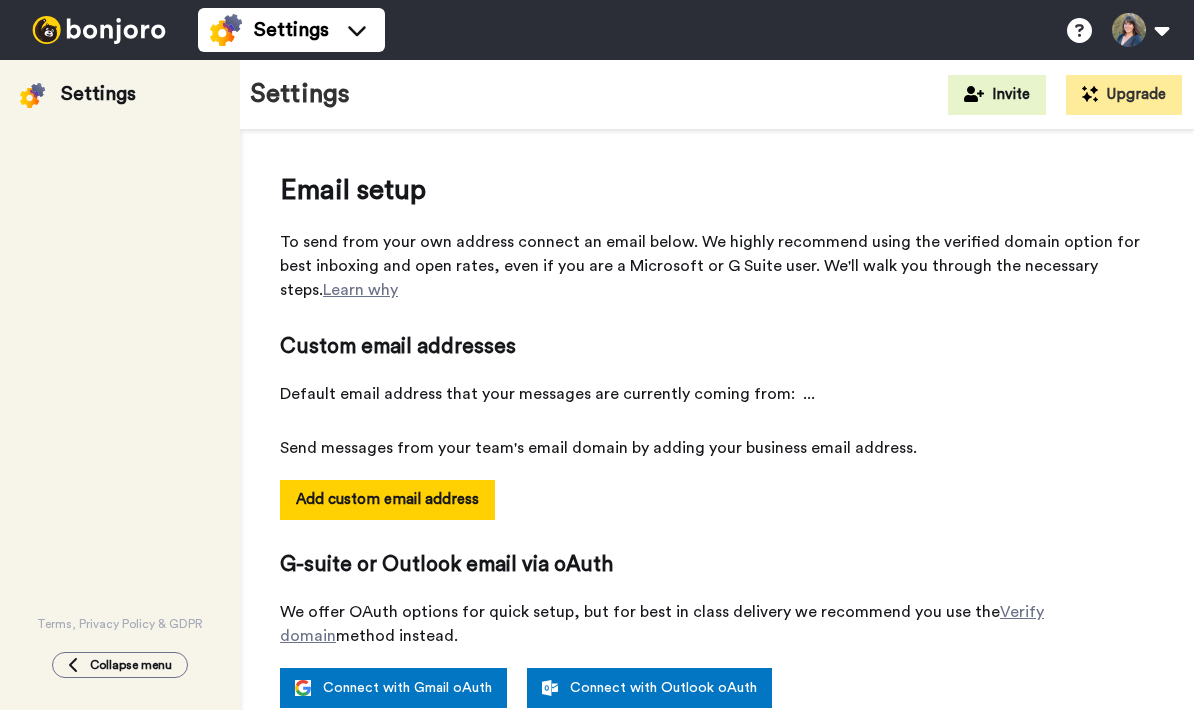 scroll, scrollTop: 0, scrollLeft: 0, axis: both 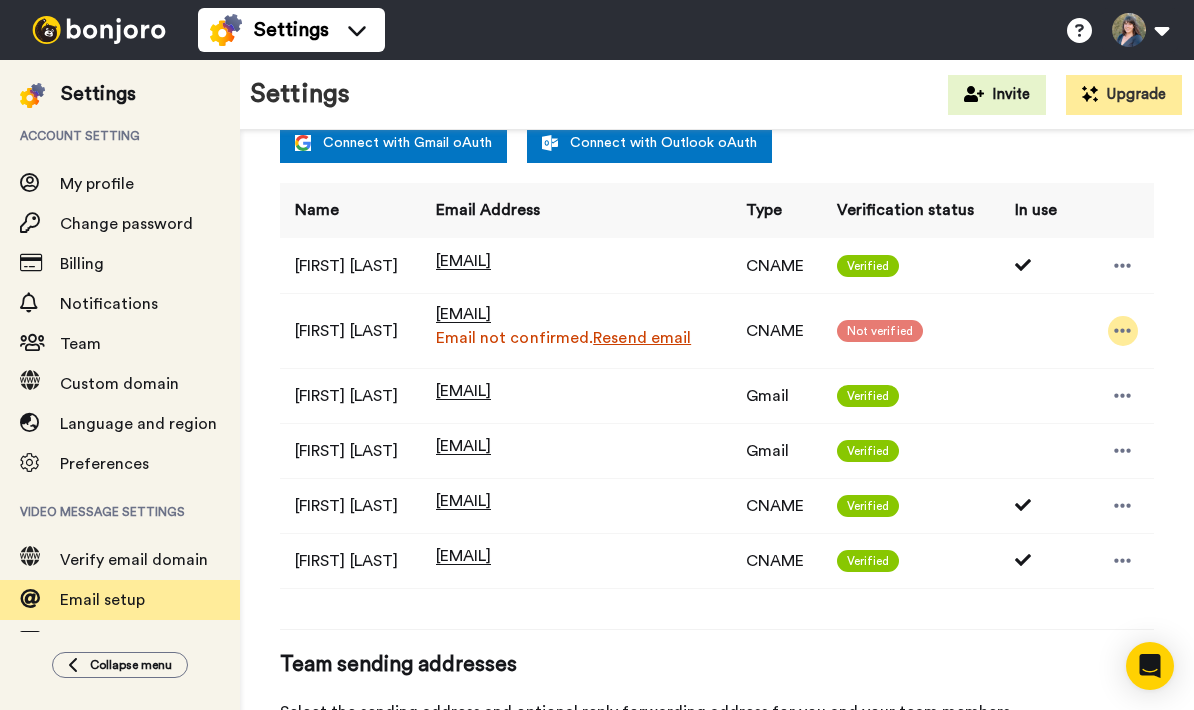 click 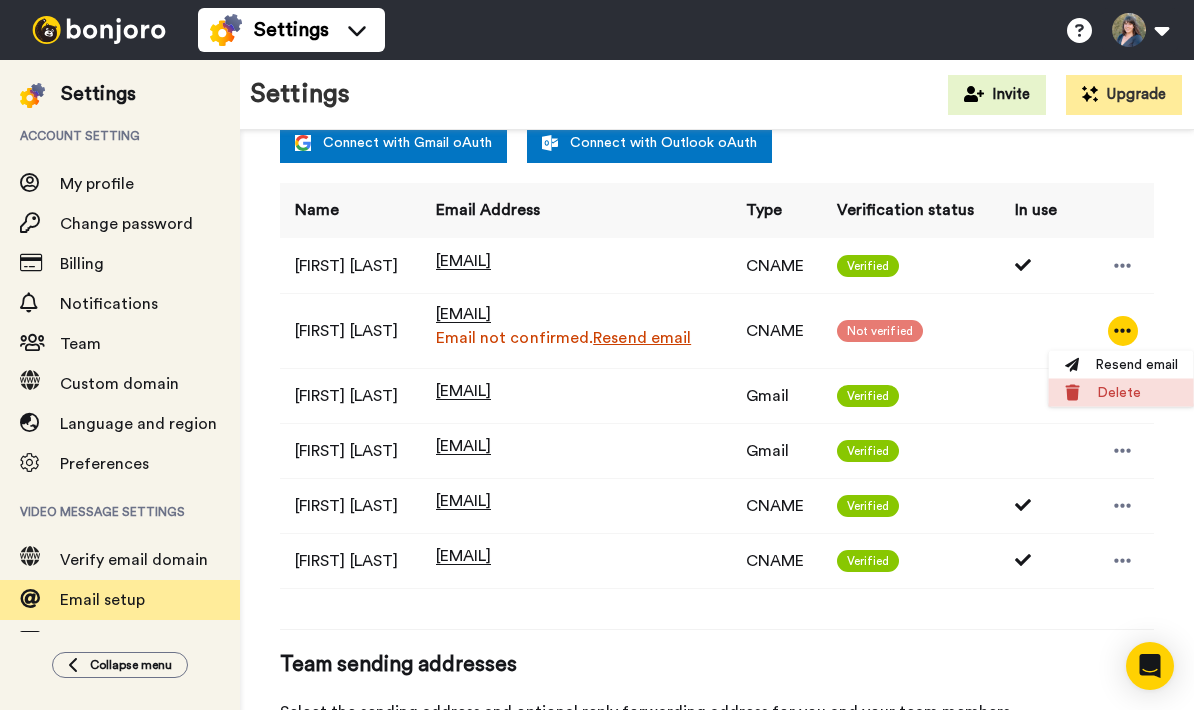 click on "Delete" at bounding box center [1121, 393] 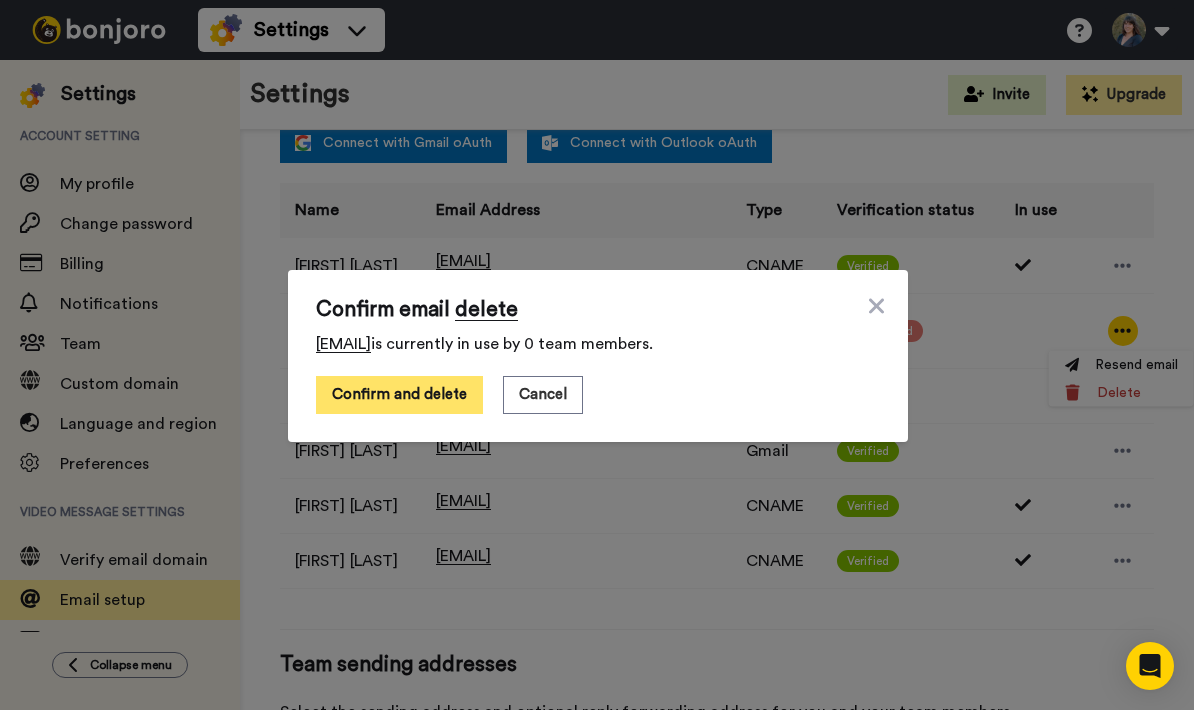 click on "Confirm and delete" at bounding box center (399, 395) 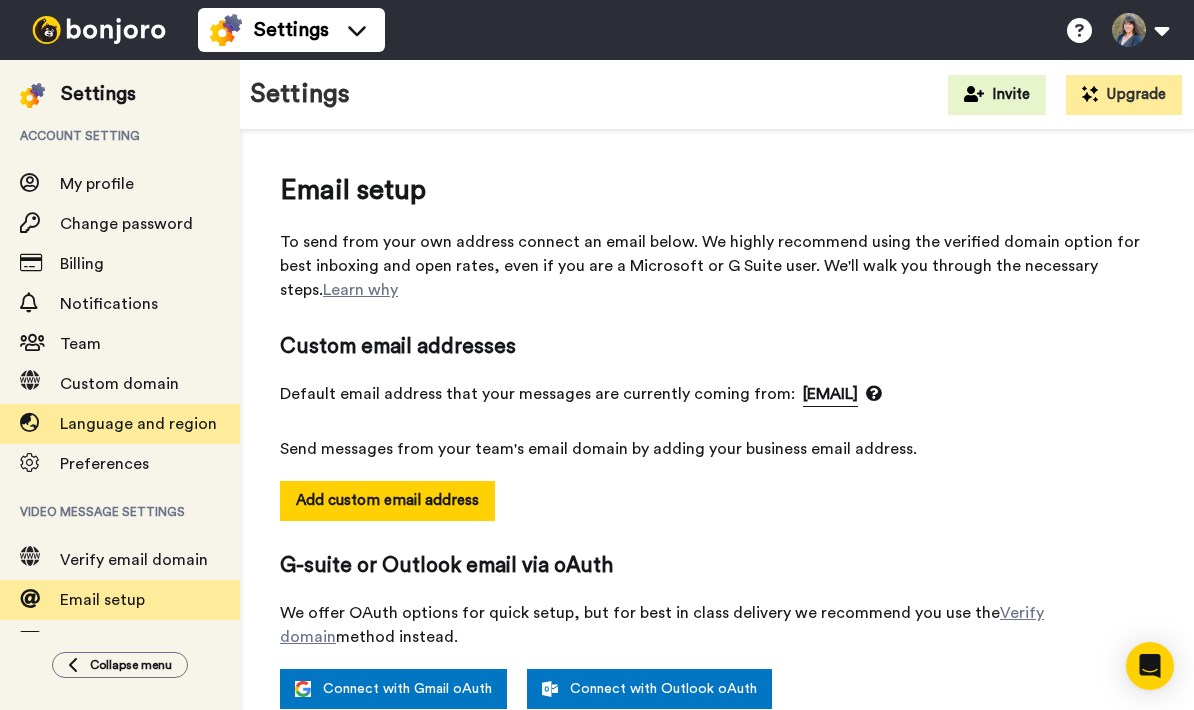 scroll, scrollTop: 0, scrollLeft: 0, axis: both 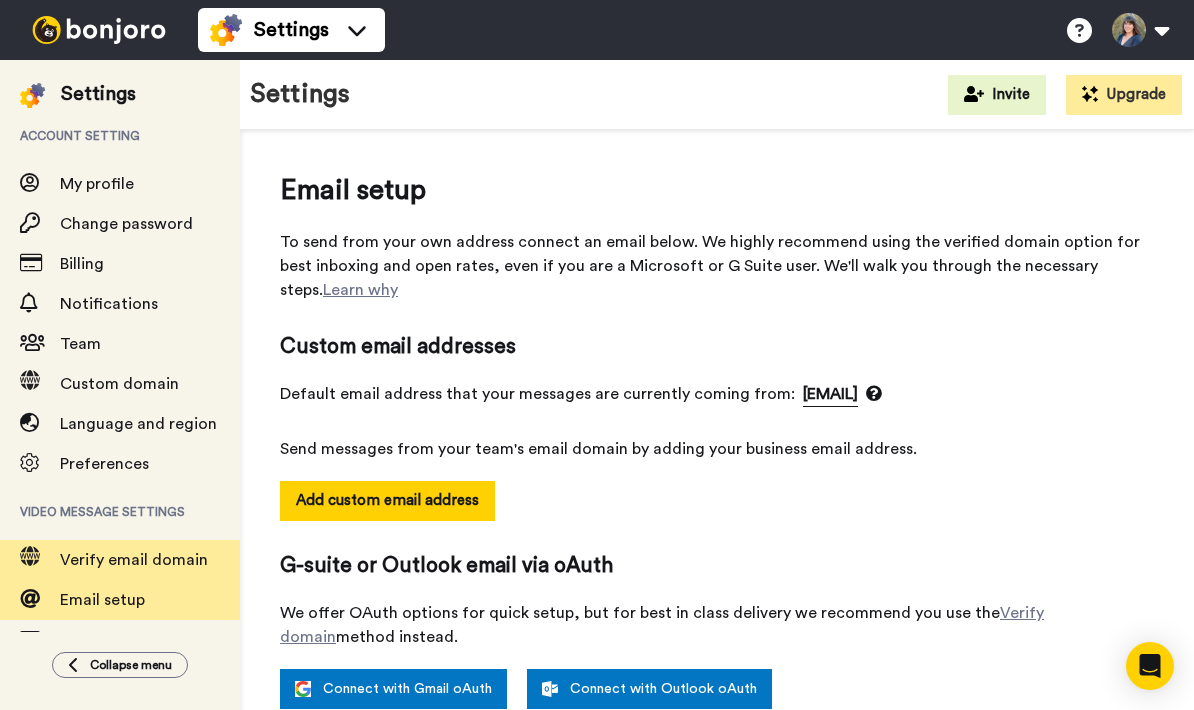 click on "Verify email domain" at bounding box center [134, 560] 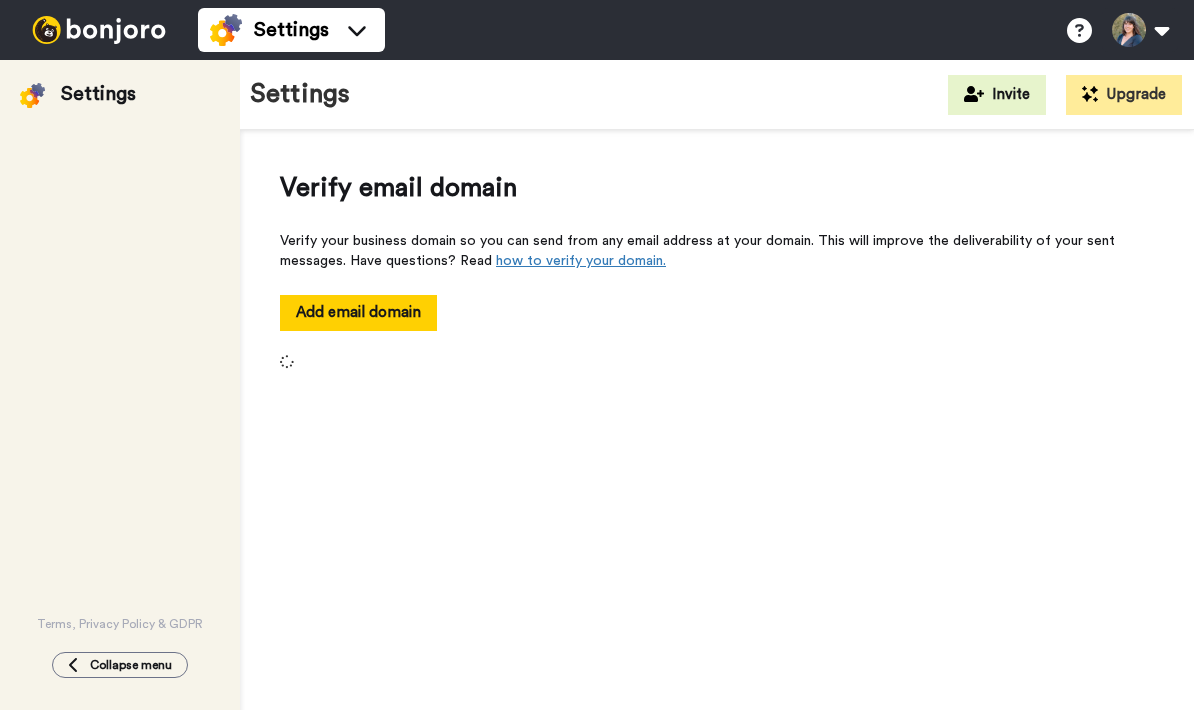scroll, scrollTop: 0, scrollLeft: 0, axis: both 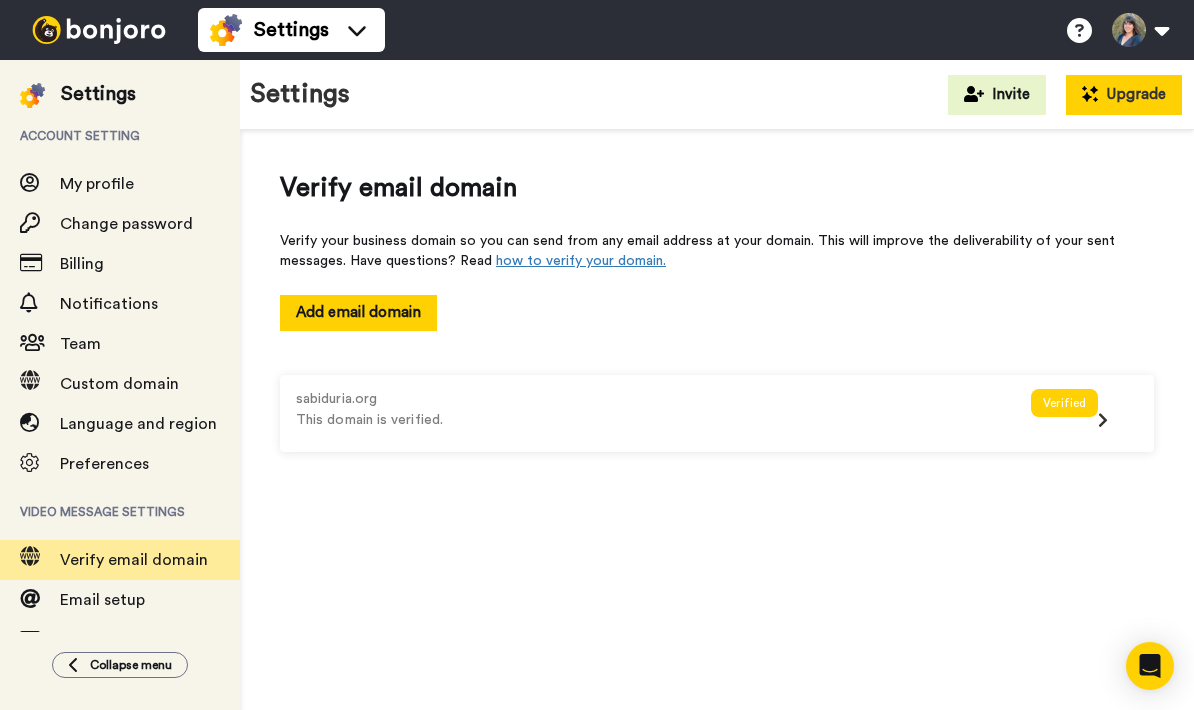 click on "Upgrade" at bounding box center (1124, 95) 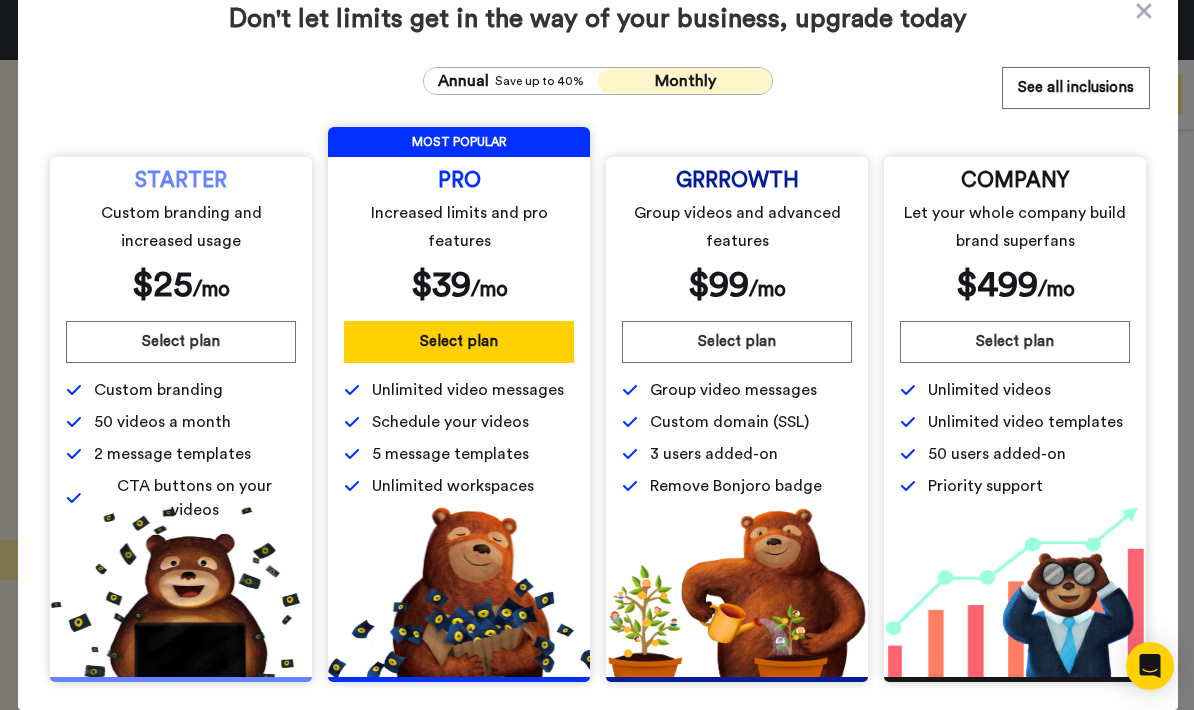 scroll, scrollTop: 26, scrollLeft: 0, axis: vertical 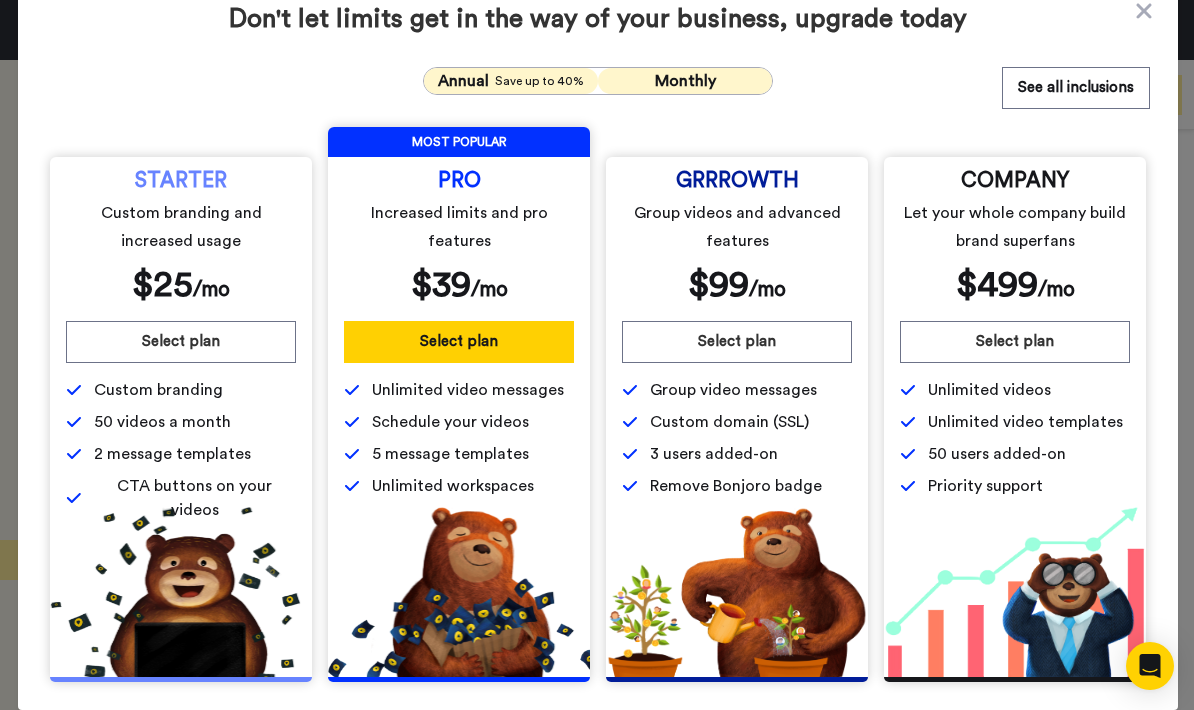 click on "Save up to 40%" at bounding box center (539, 81) 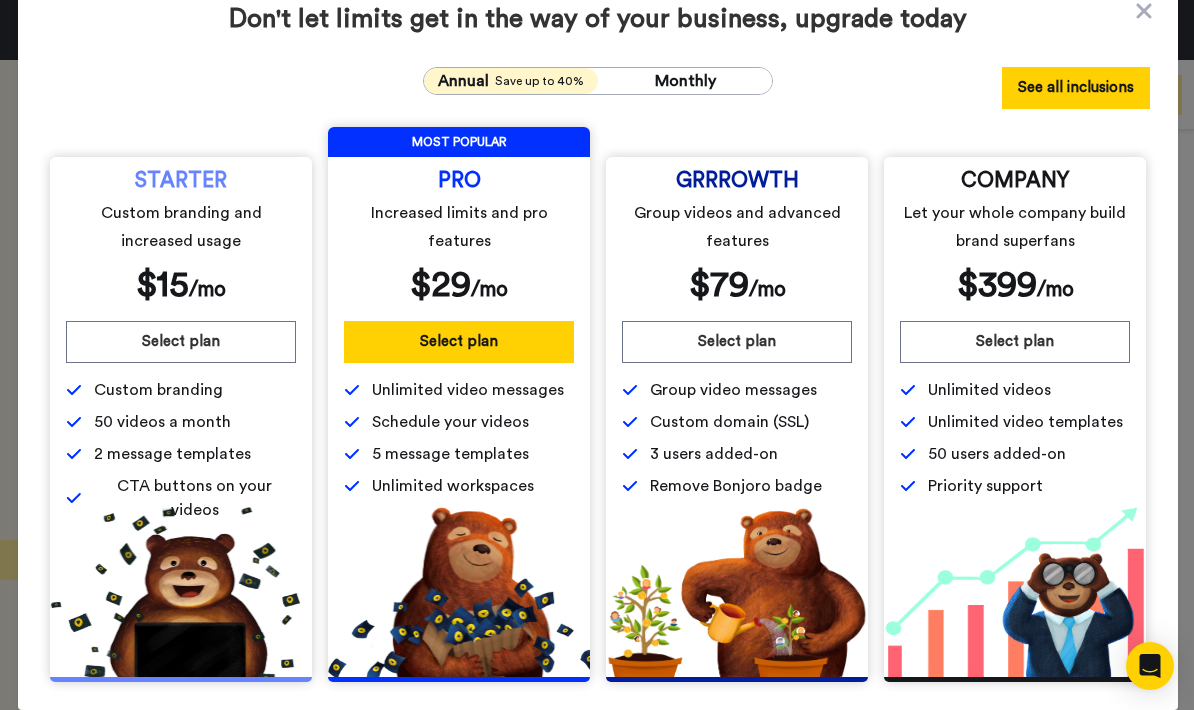 click on "See all inclusions" at bounding box center (1076, 88) 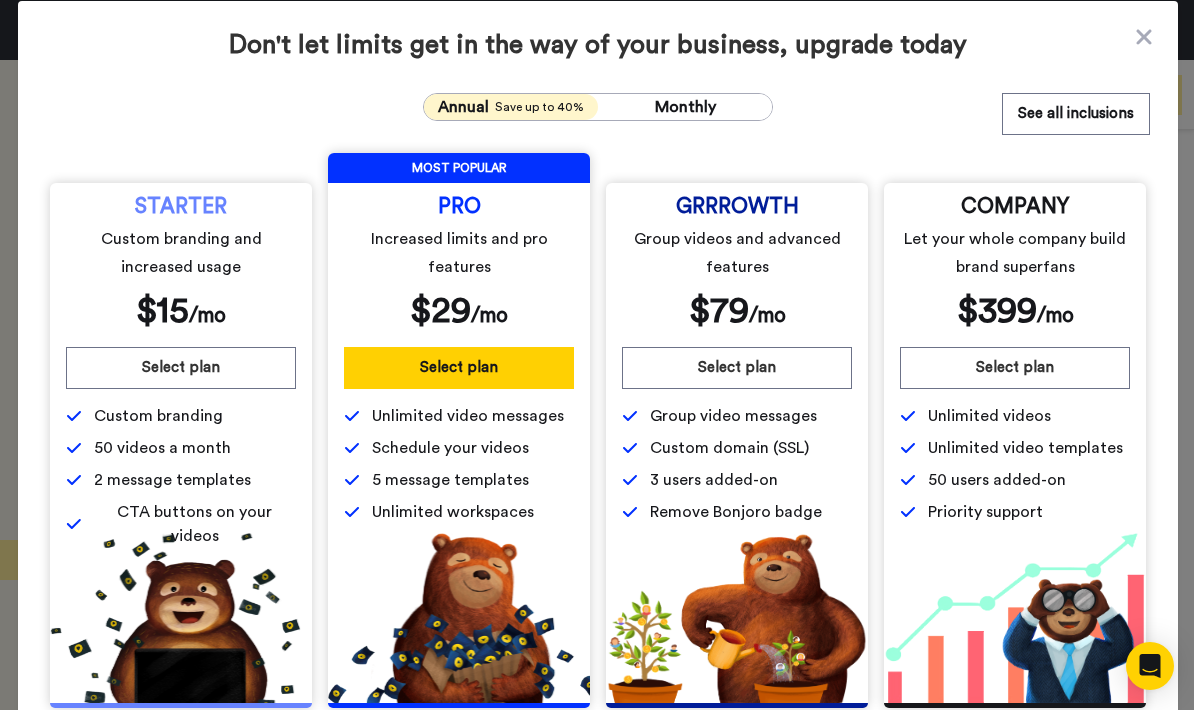 scroll, scrollTop: 0, scrollLeft: 0, axis: both 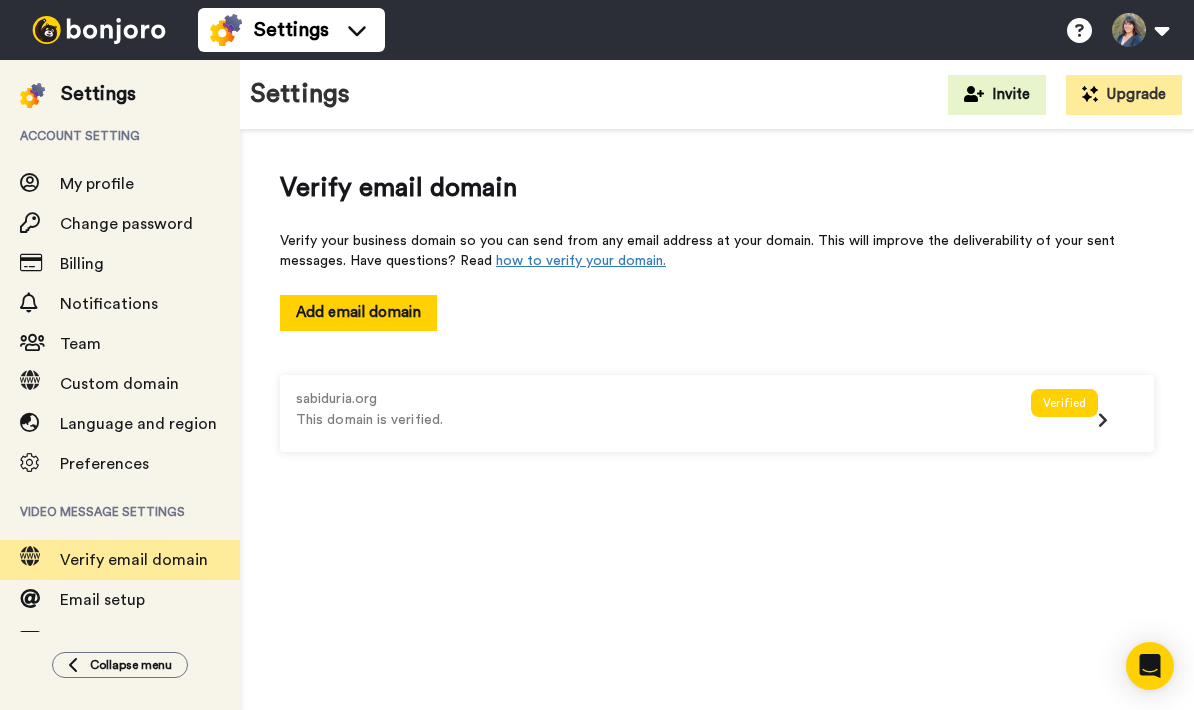 click at bounding box center [99, 30] 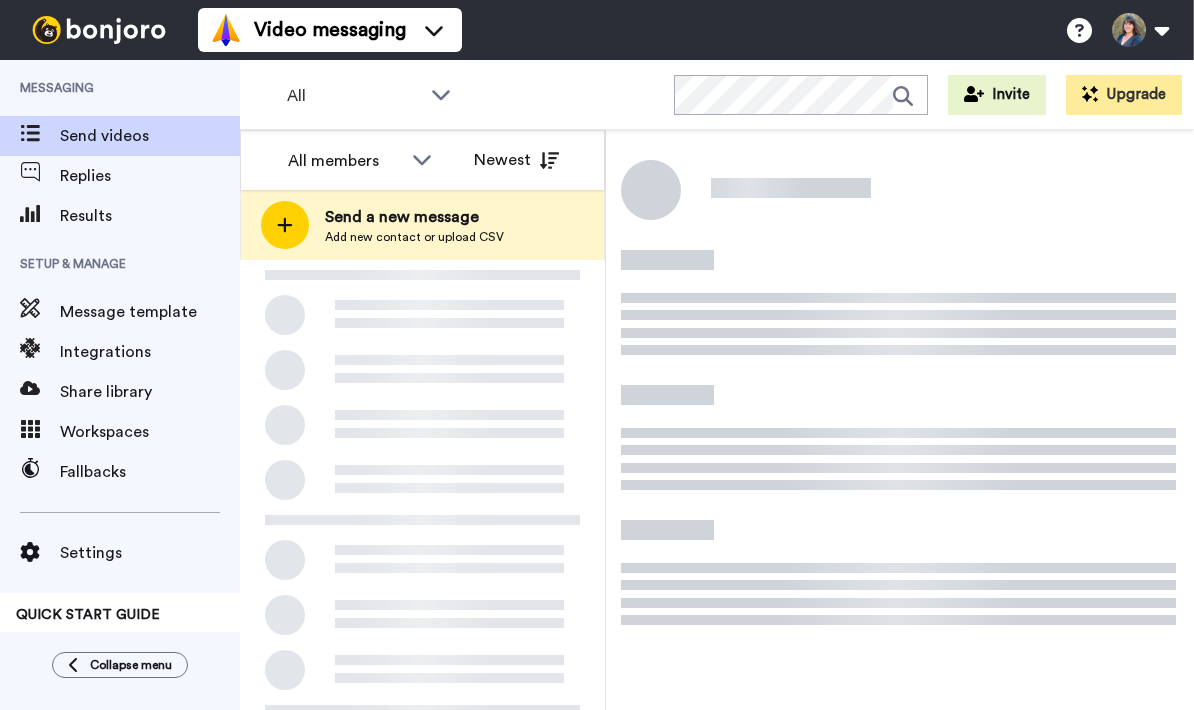 scroll, scrollTop: 0, scrollLeft: 0, axis: both 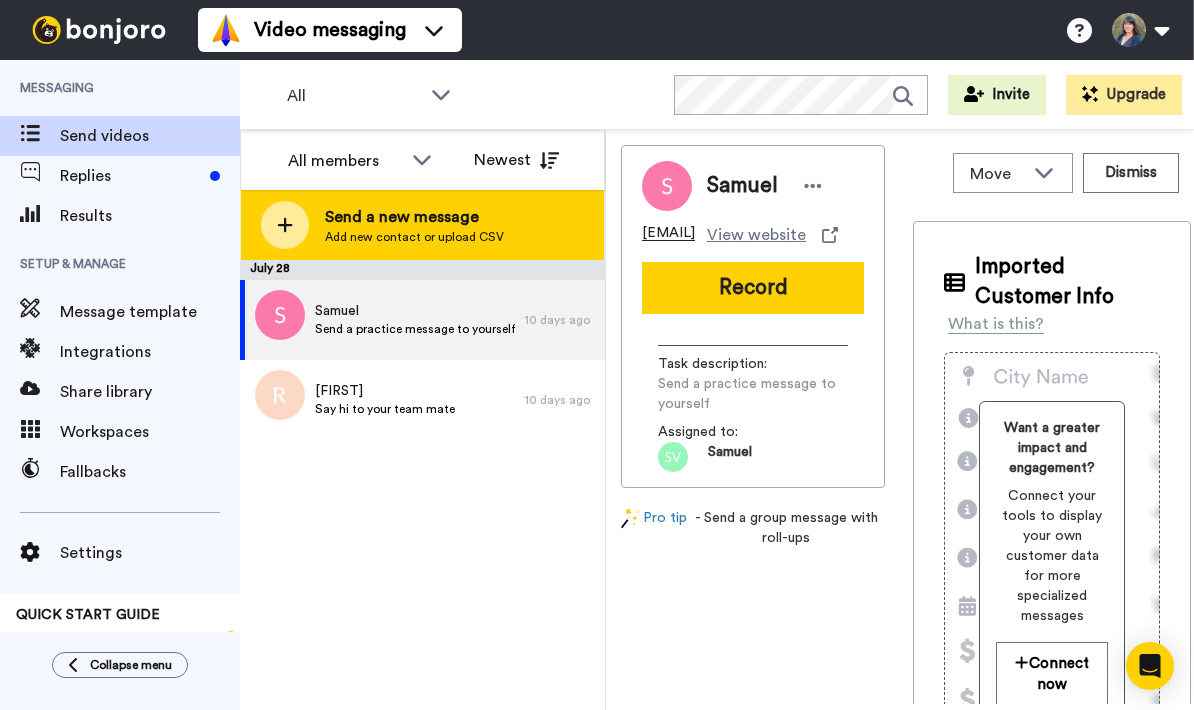 click on "Send a new message" at bounding box center [414, 217] 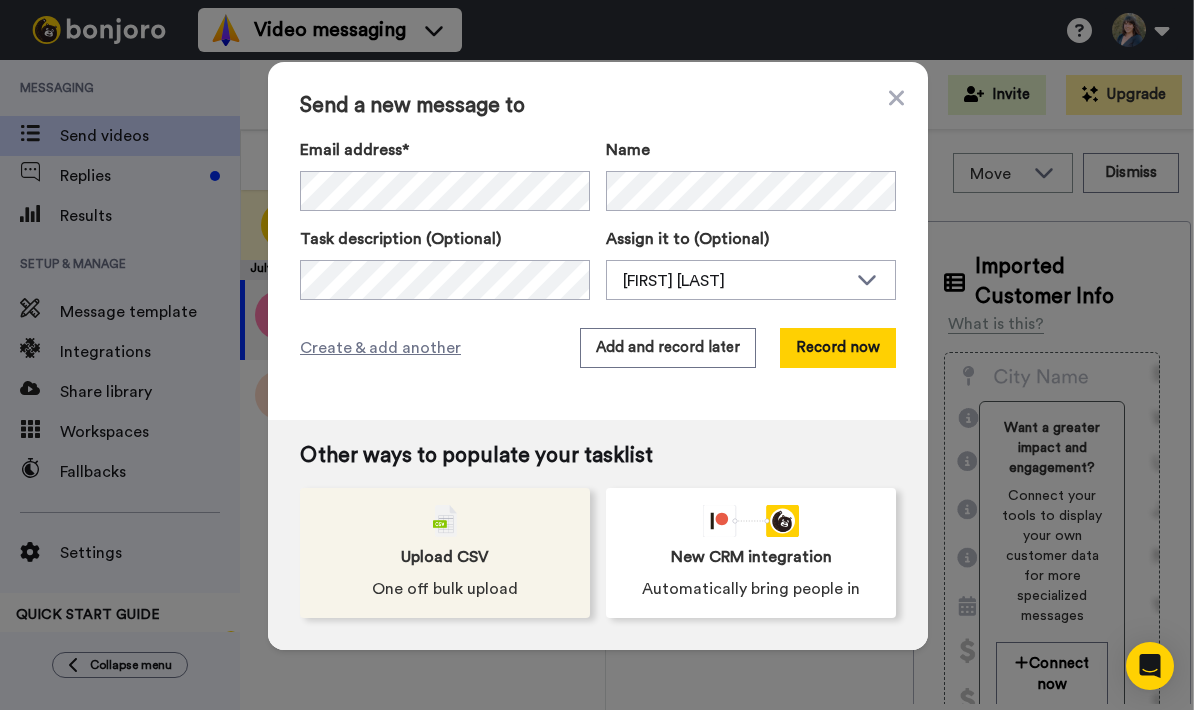 click on "Upload CSV One off bulk upload" at bounding box center [445, 553] 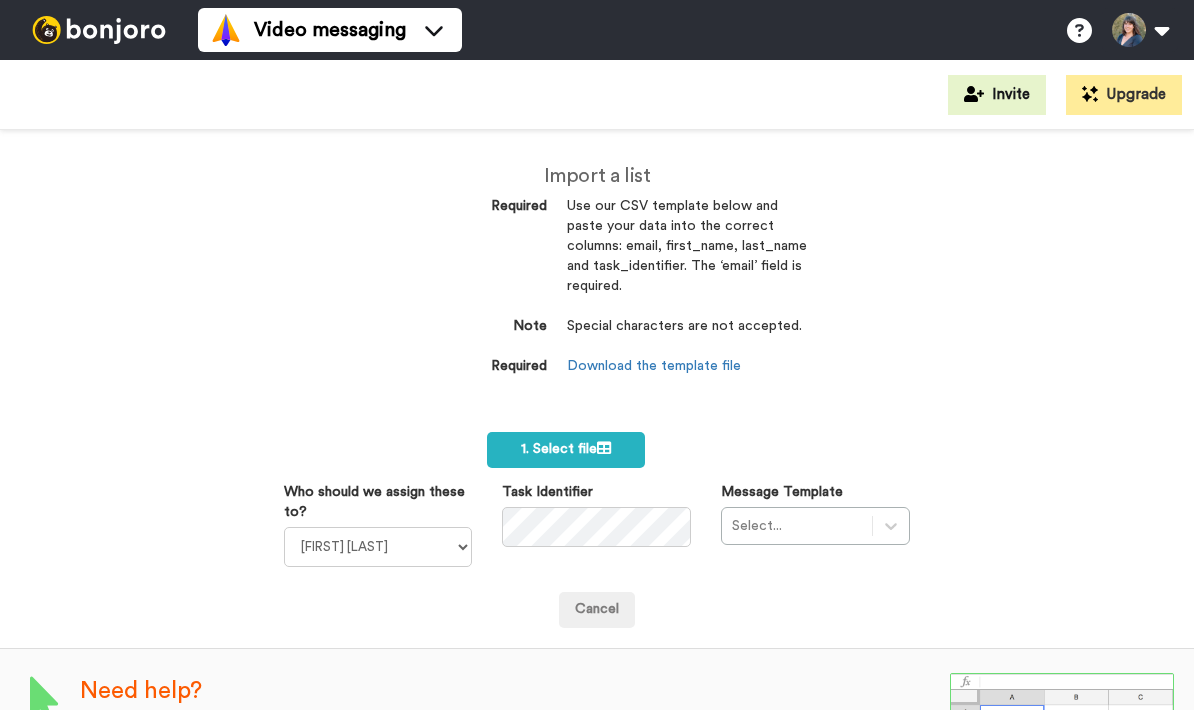 scroll, scrollTop: 0, scrollLeft: 0, axis: both 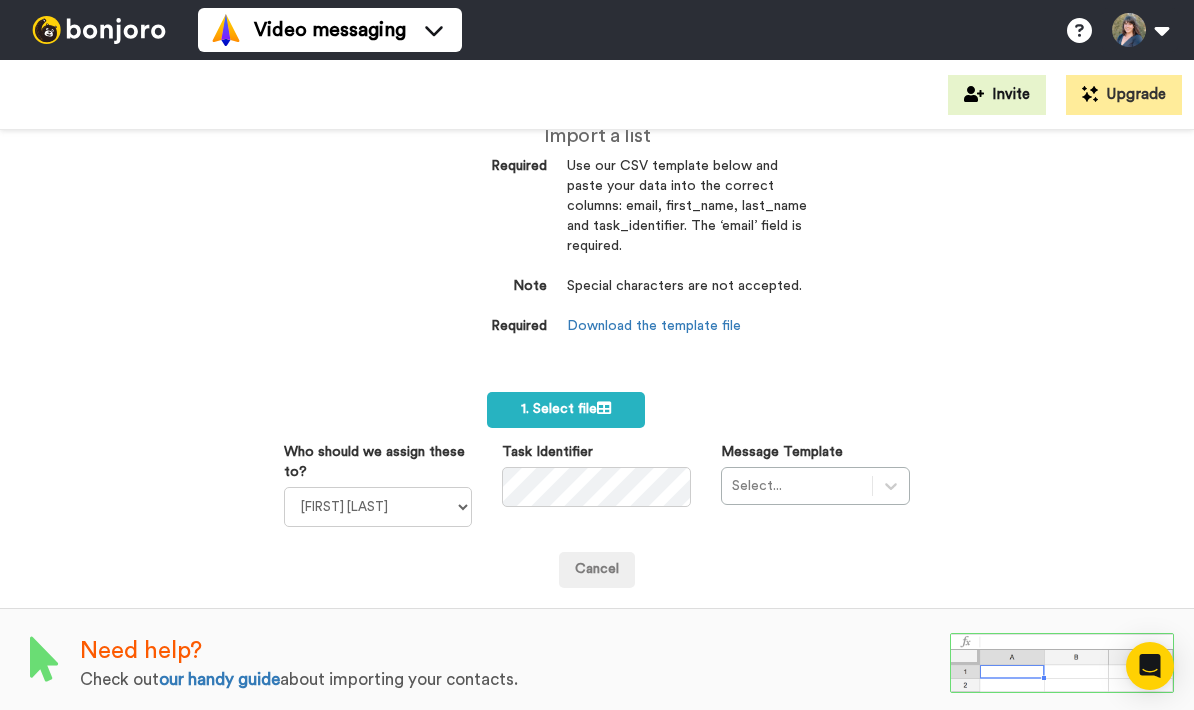 click on "Select..." at bounding box center (815, 486) 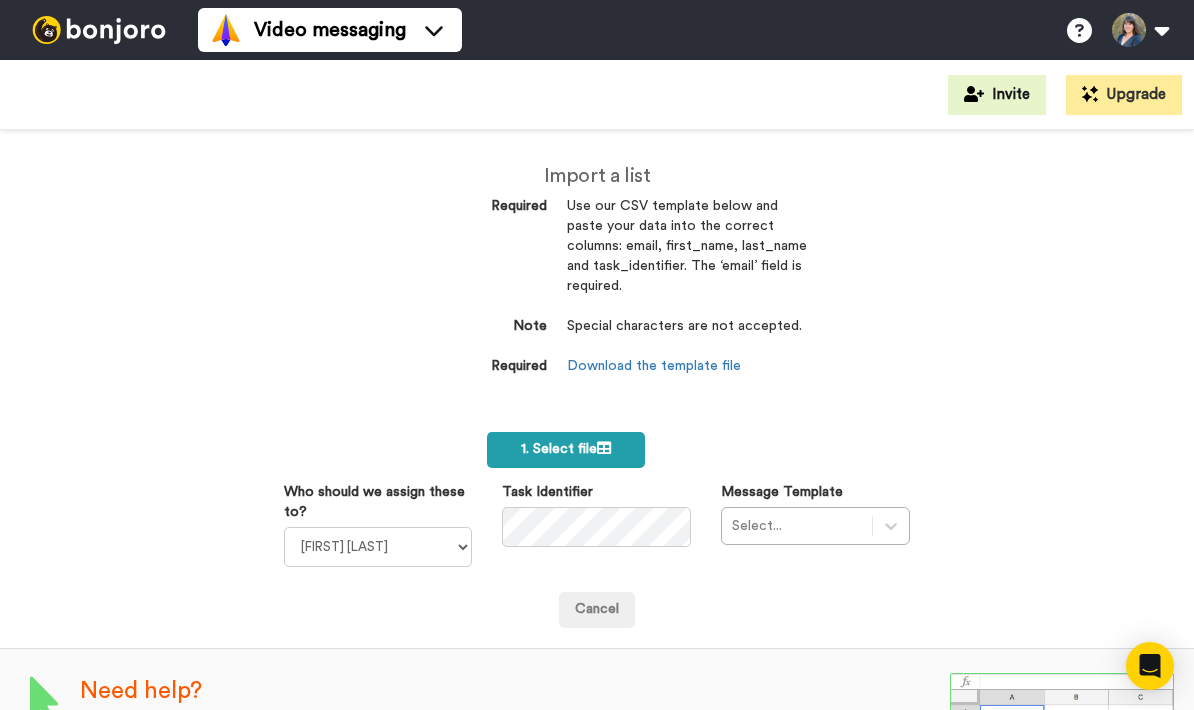 scroll, scrollTop: 0, scrollLeft: 0, axis: both 